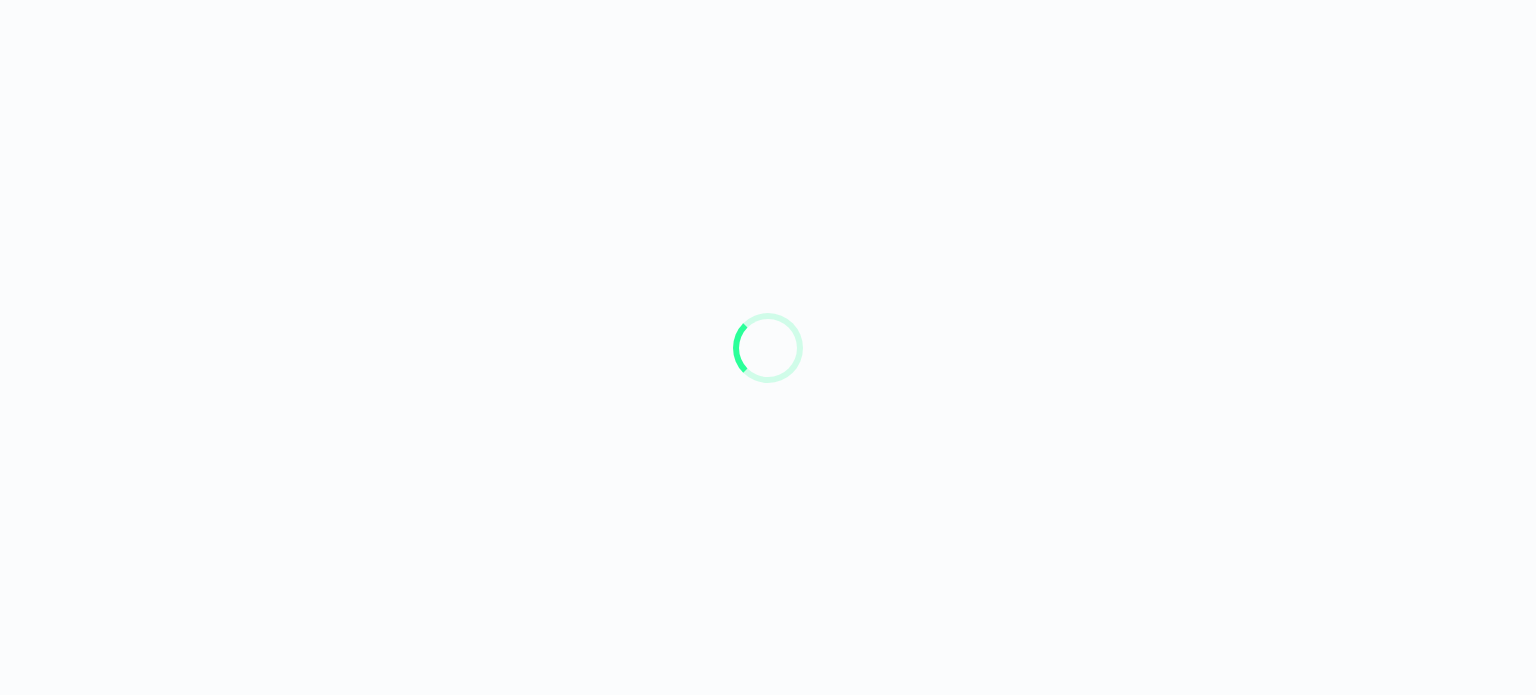 scroll, scrollTop: 0, scrollLeft: 0, axis: both 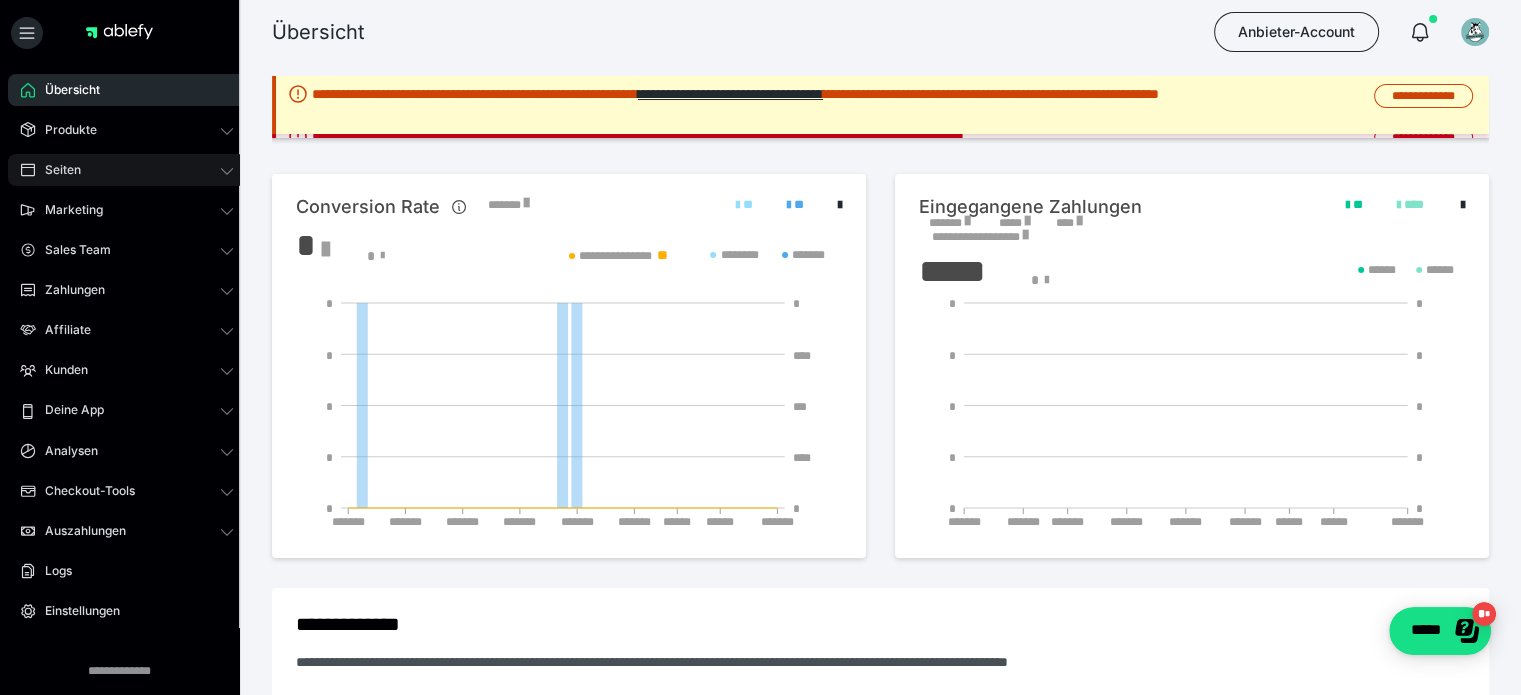click on "Seiten" at bounding box center [127, 170] 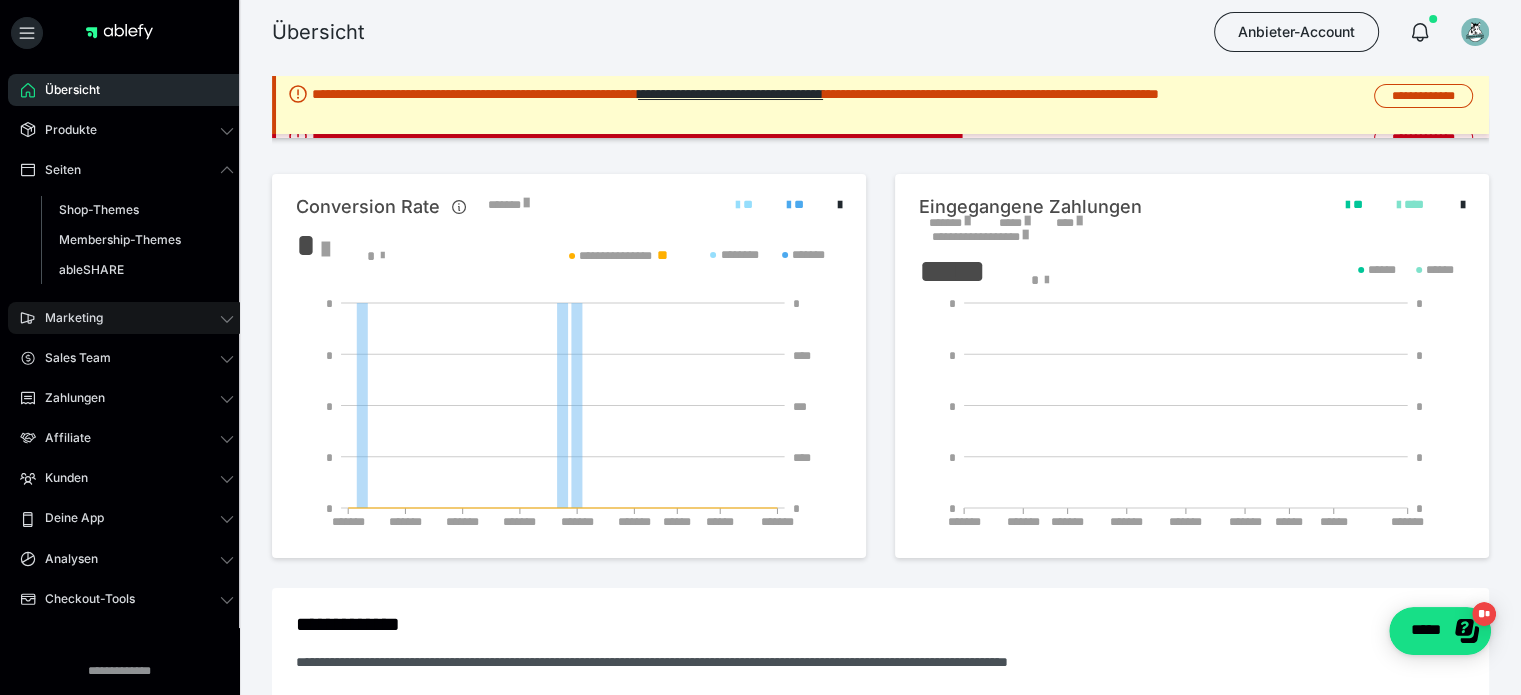 click on "Marketing" at bounding box center [67, 318] 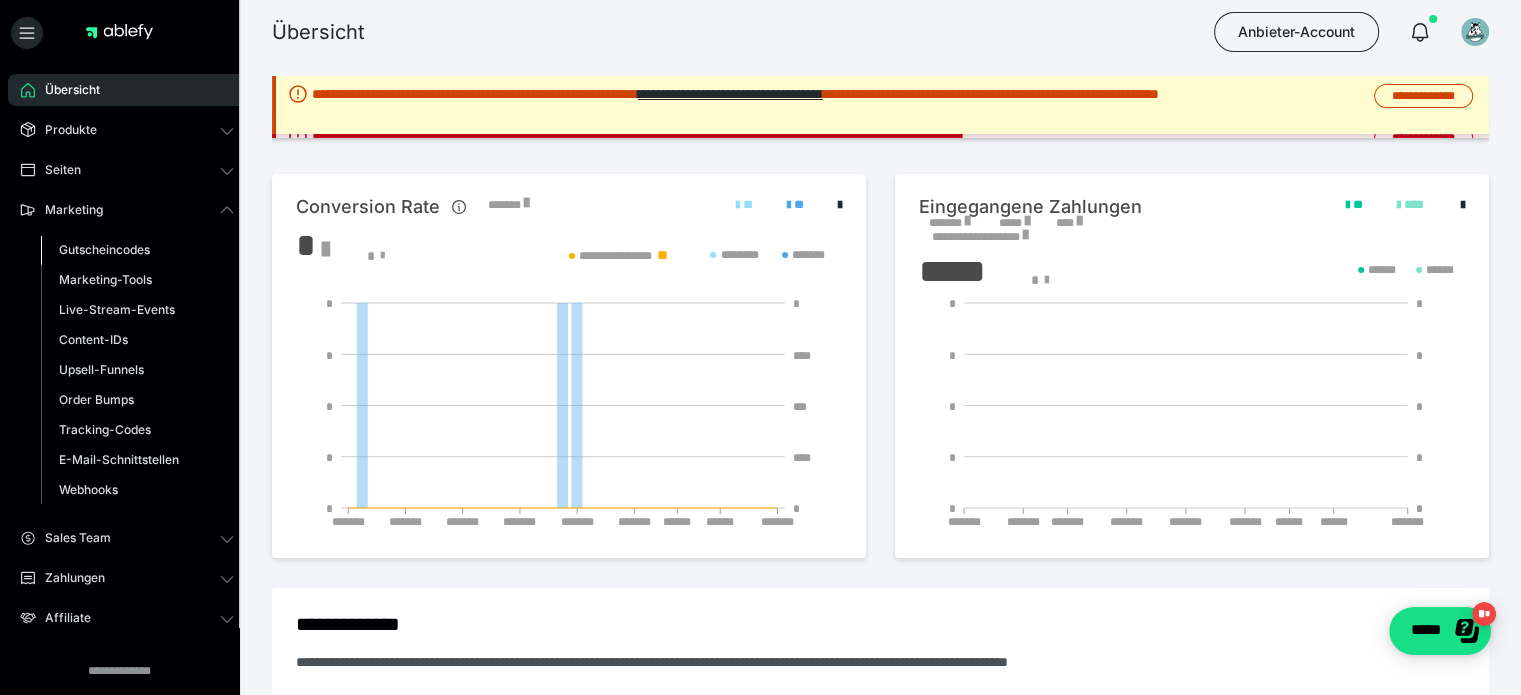 click on "Gutscheincodes" at bounding box center [104, 249] 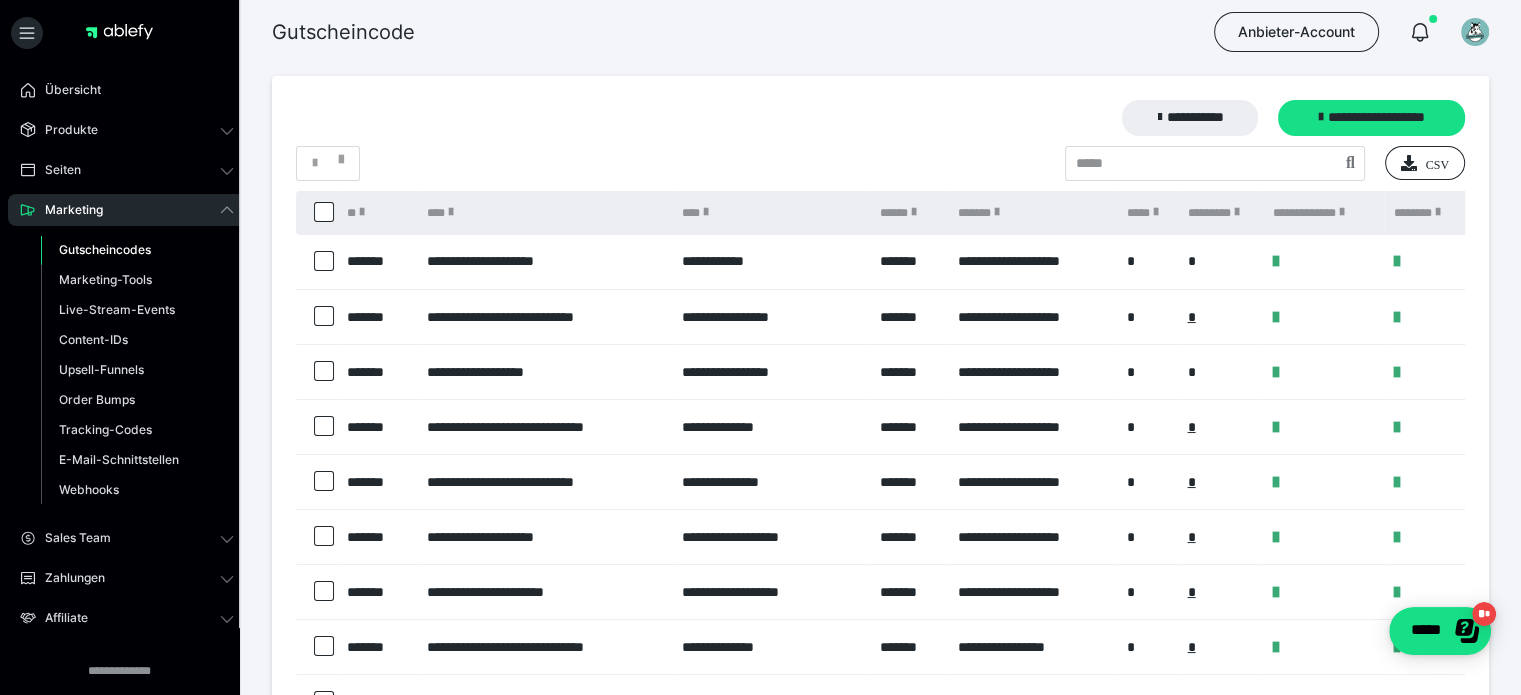 scroll, scrollTop: 0, scrollLeft: 0, axis: both 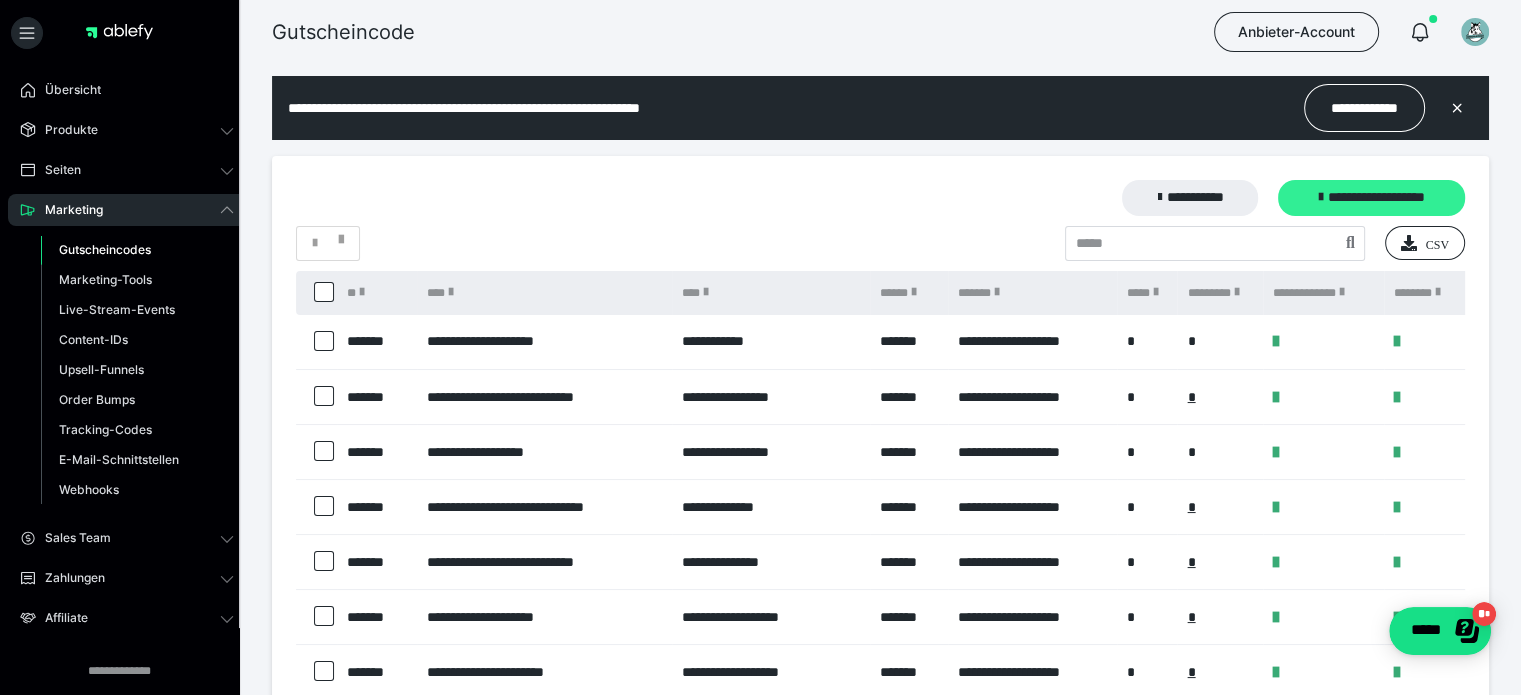 click on "**********" at bounding box center [1371, 198] 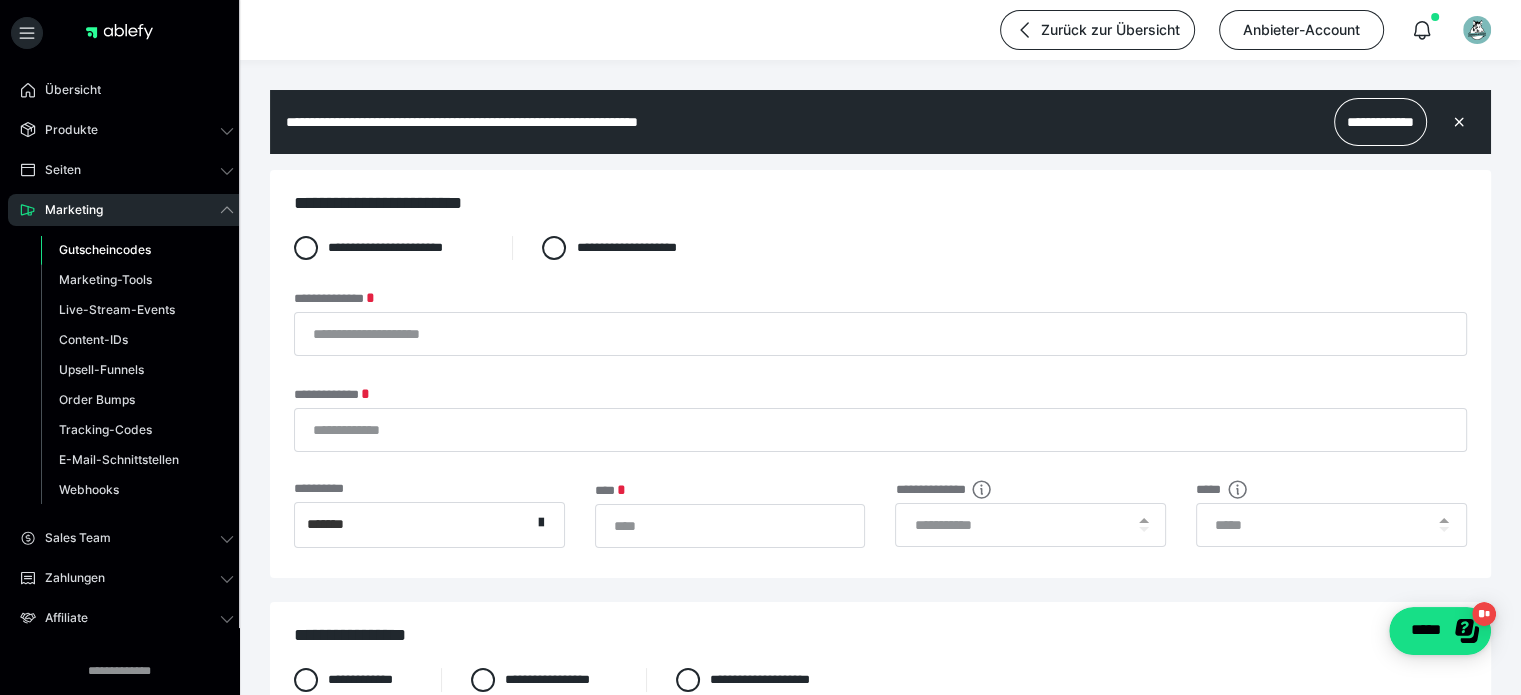 scroll, scrollTop: 0, scrollLeft: 0, axis: both 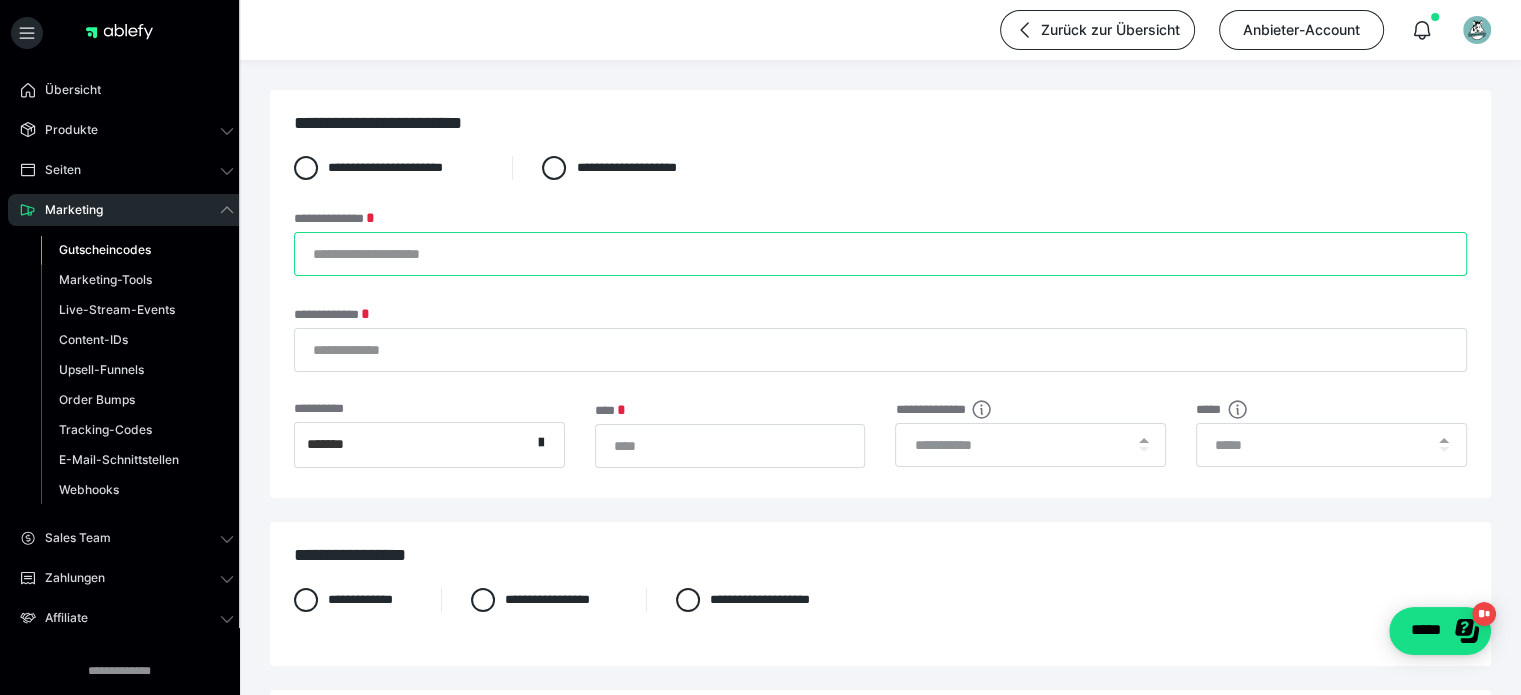 click on "**********" at bounding box center [880, 254] 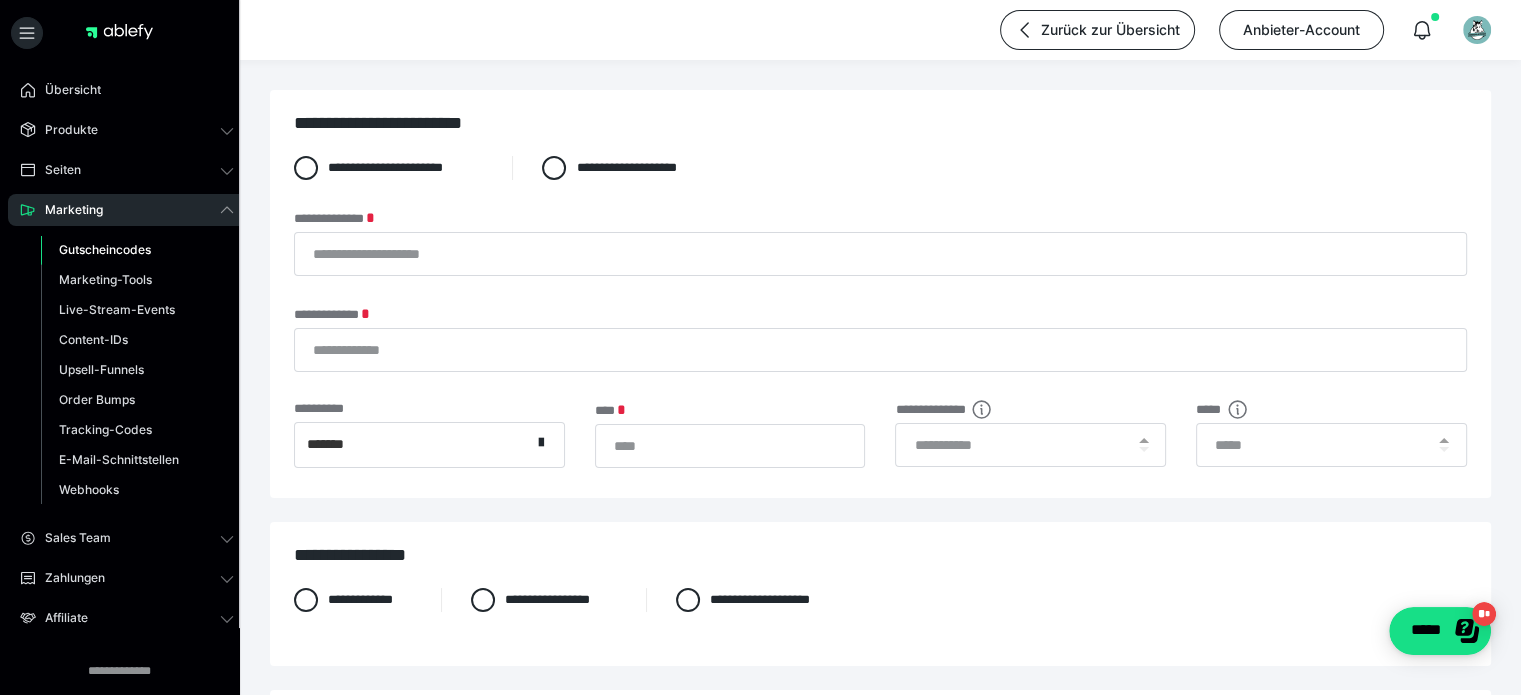 click on "Gutscheincodes" at bounding box center [105, 249] 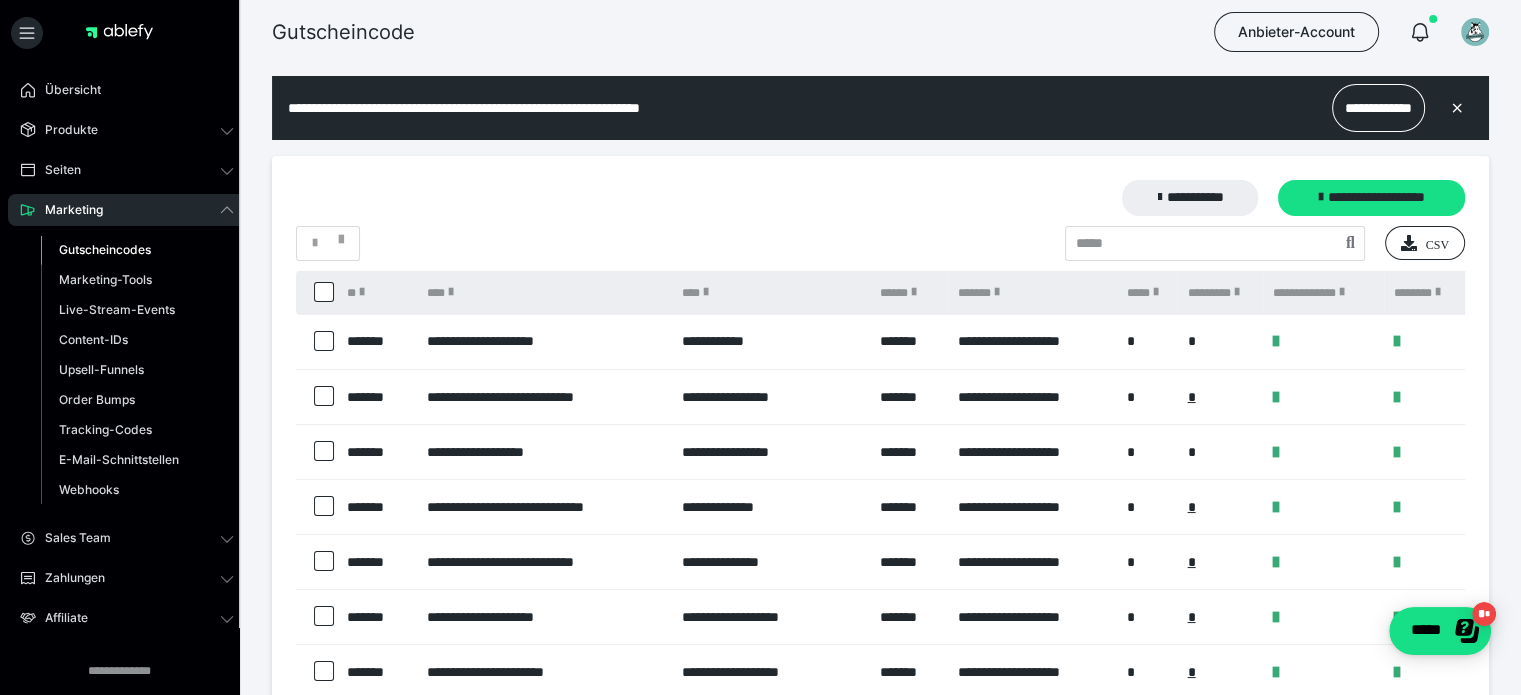 scroll, scrollTop: 0, scrollLeft: 0, axis: both 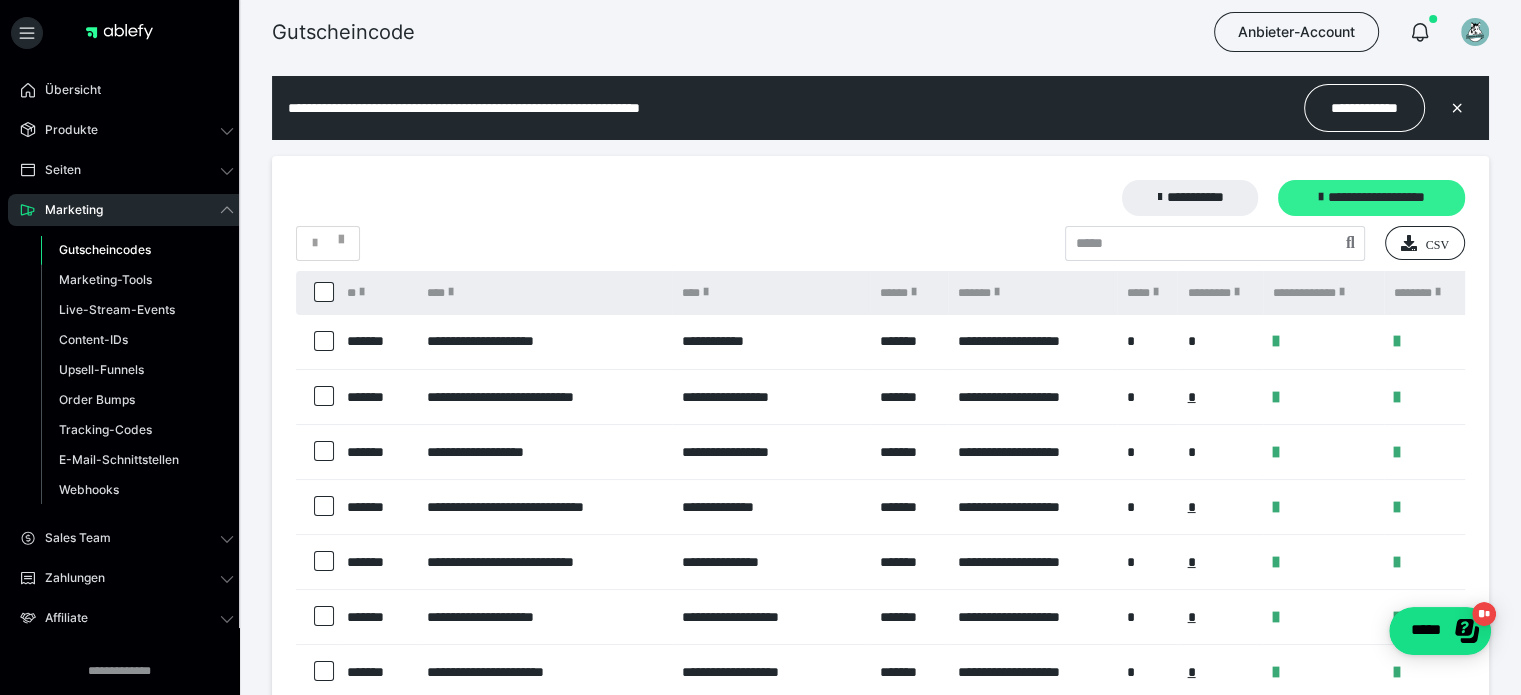 click on "**********" at bounding box center [1371, 198] 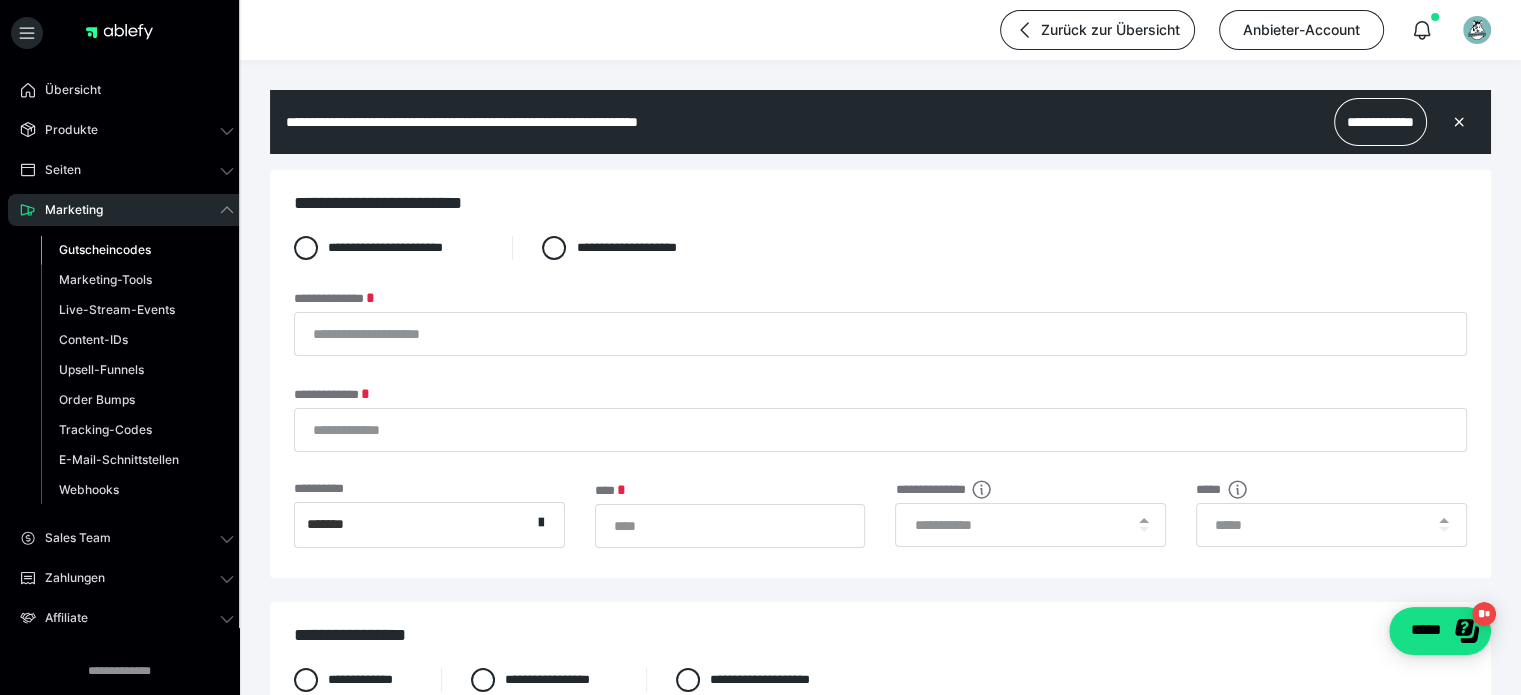 scroll, scrollTop: 0, scrollLeft: 0, axis: both 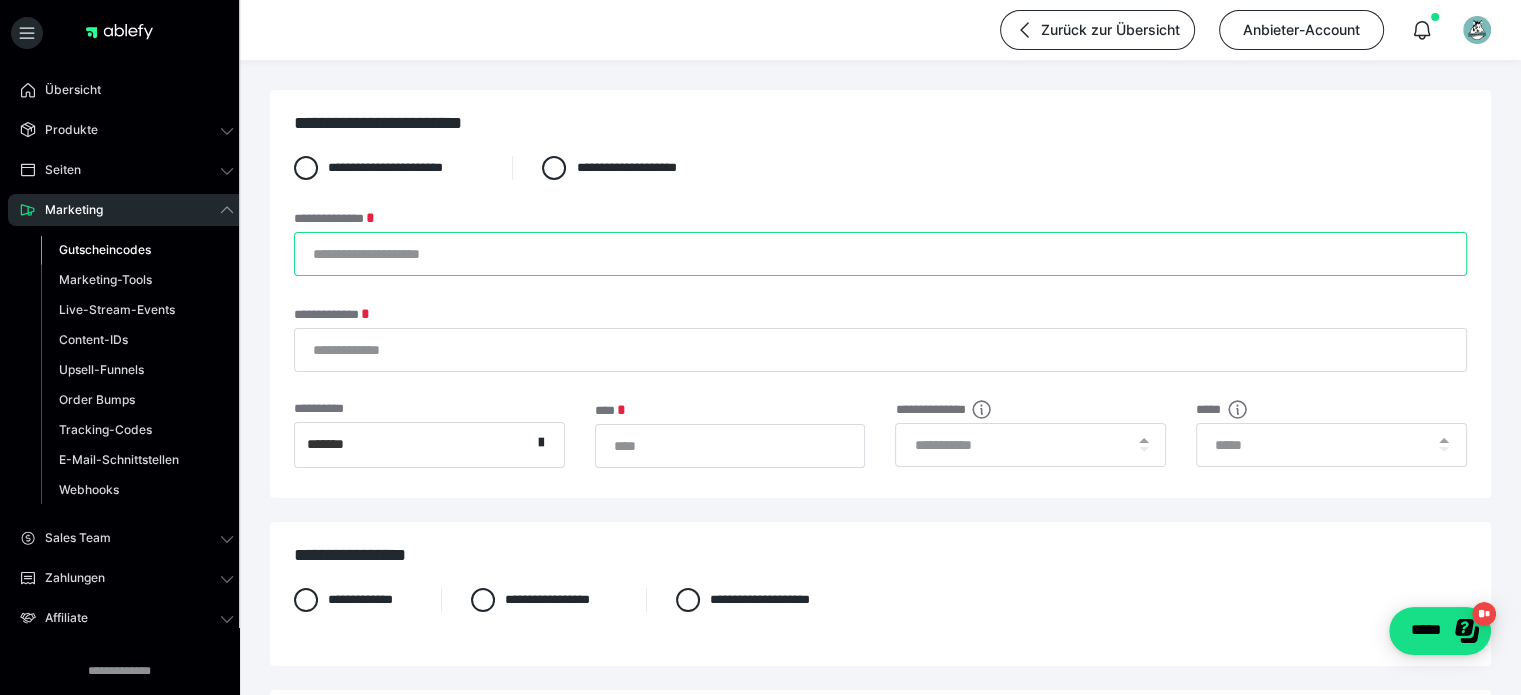 click on "**********" at bounding box center [880, 254] 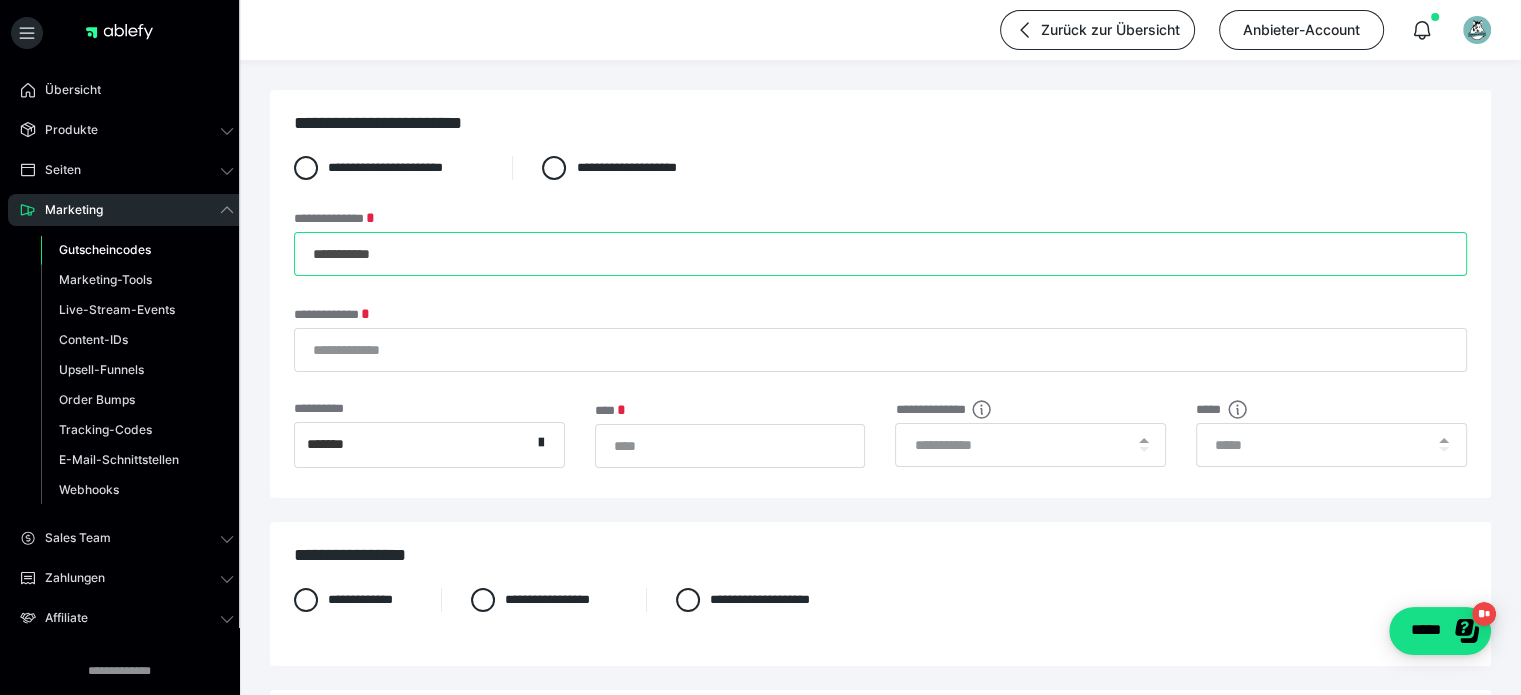 type on "**********" 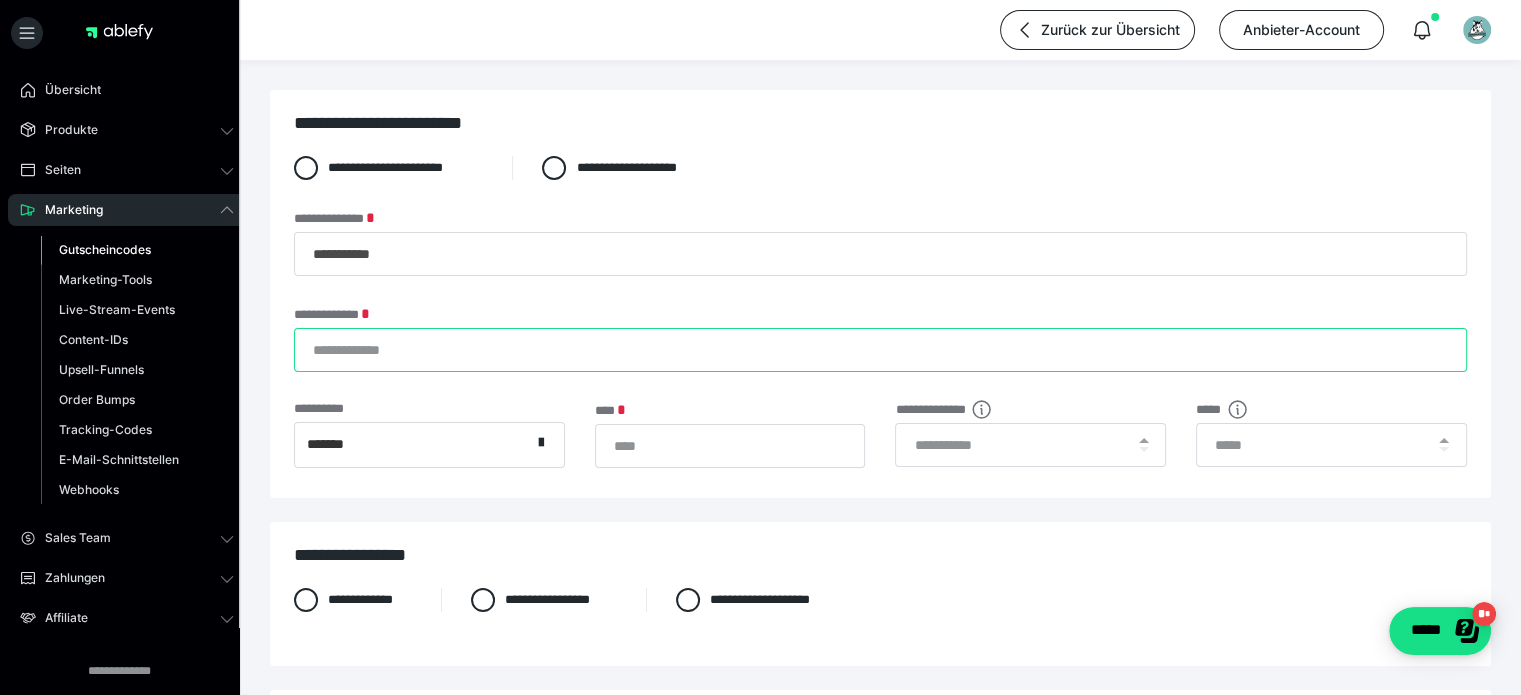 click on "**********" at bounding box center (880, 350) 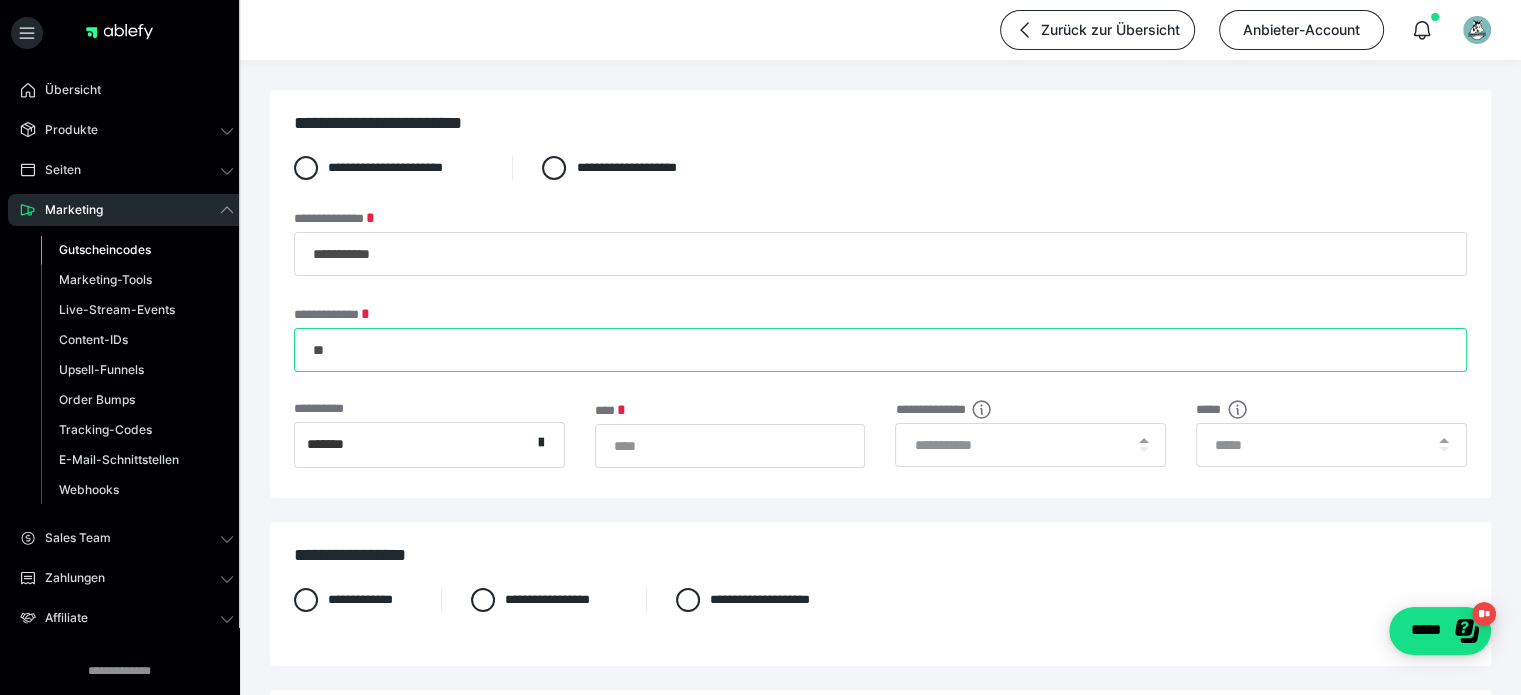 type on "*" 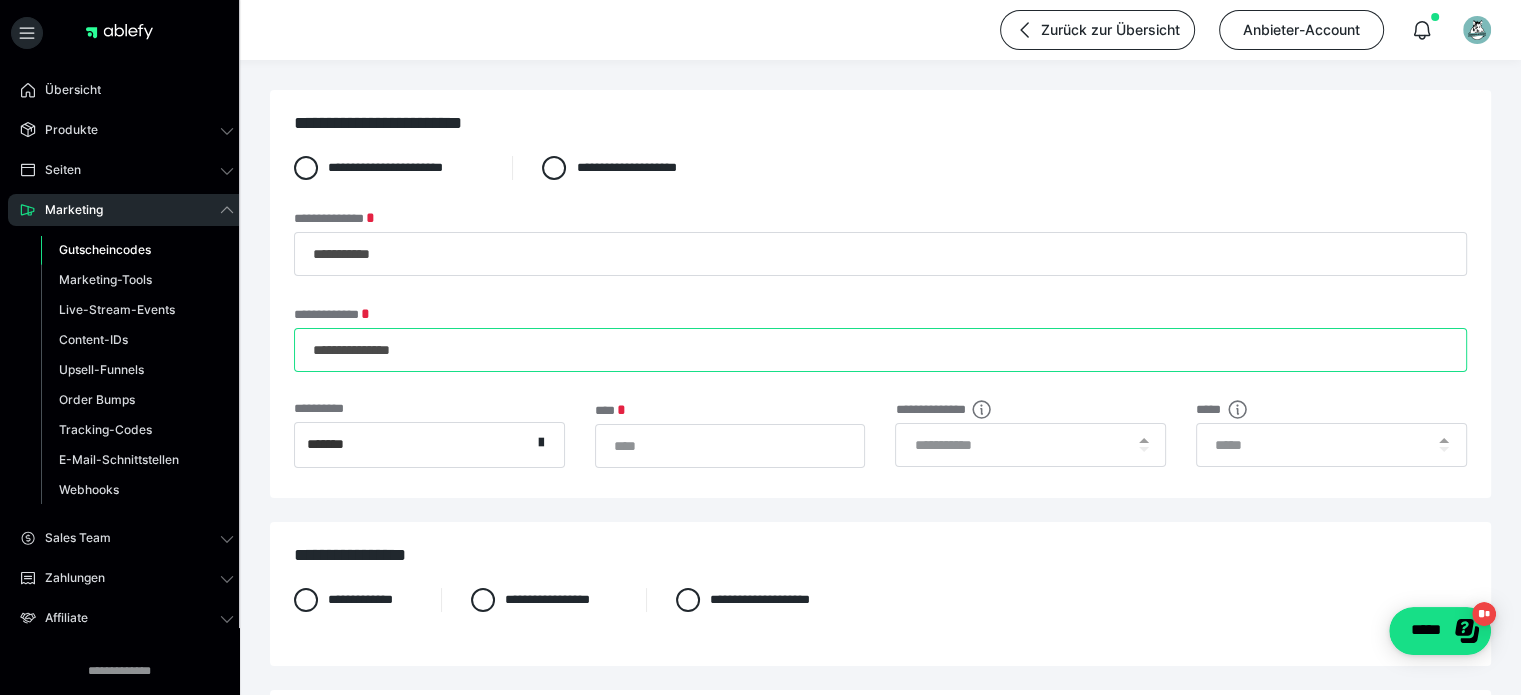 type on "**********" 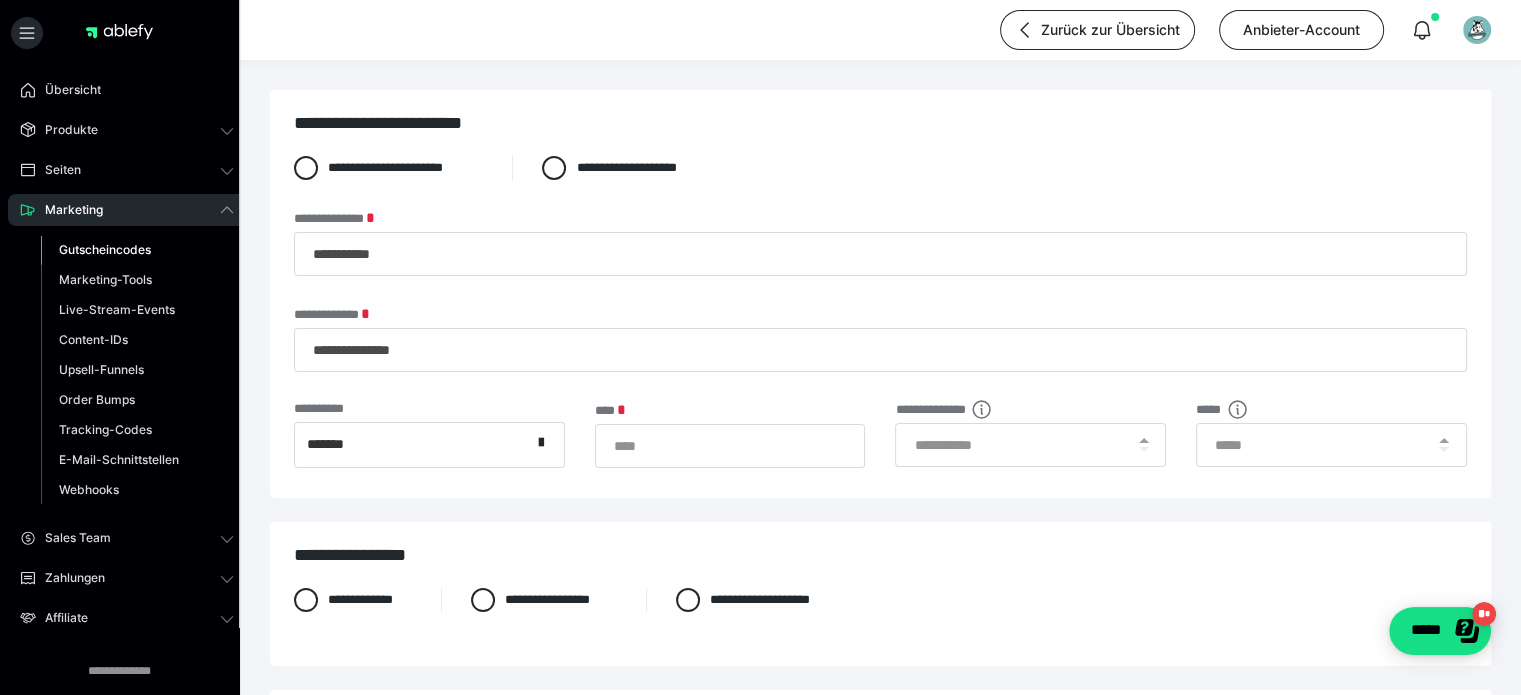 click on "*******" at bounding box center [413, 445] 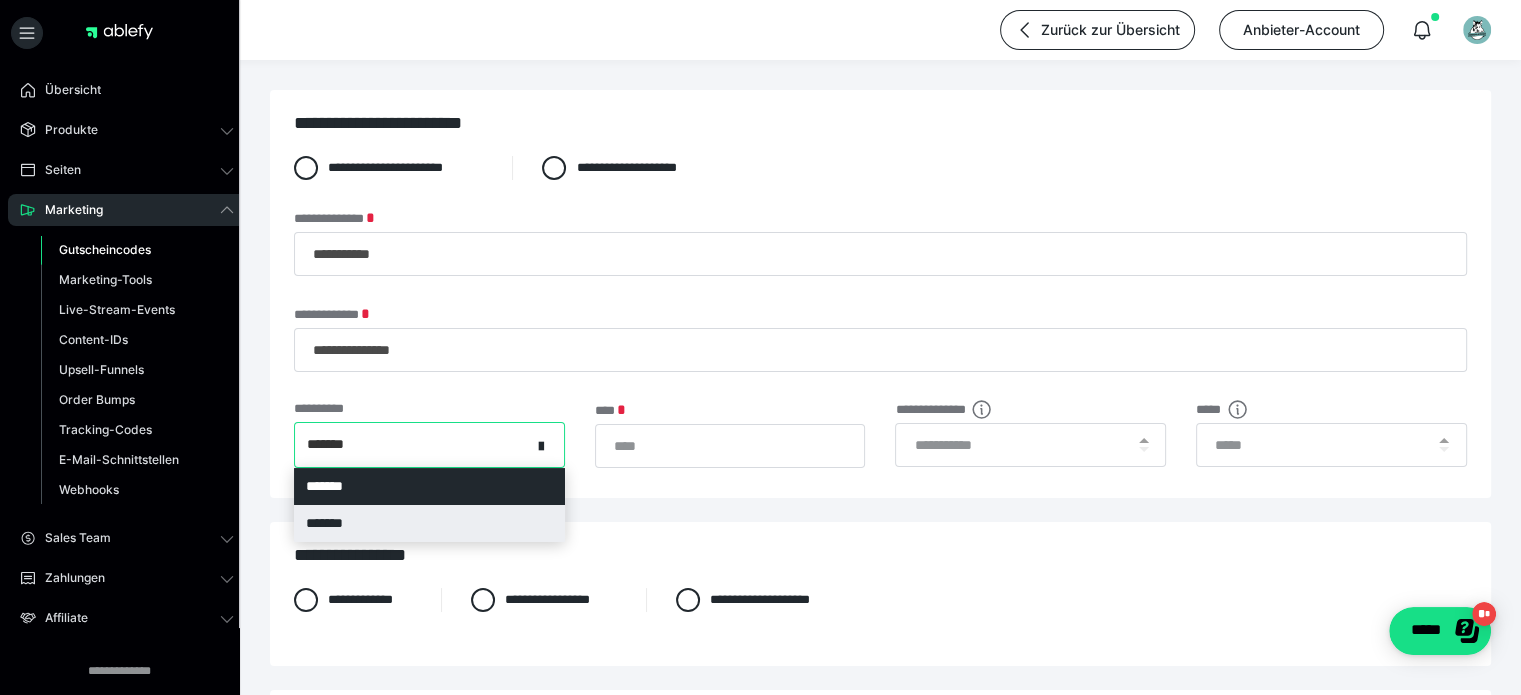 drag, startPoint x: 407, startPoint y: 522, endPoint x: 644, endPoint y: 455, distance: 246.28845 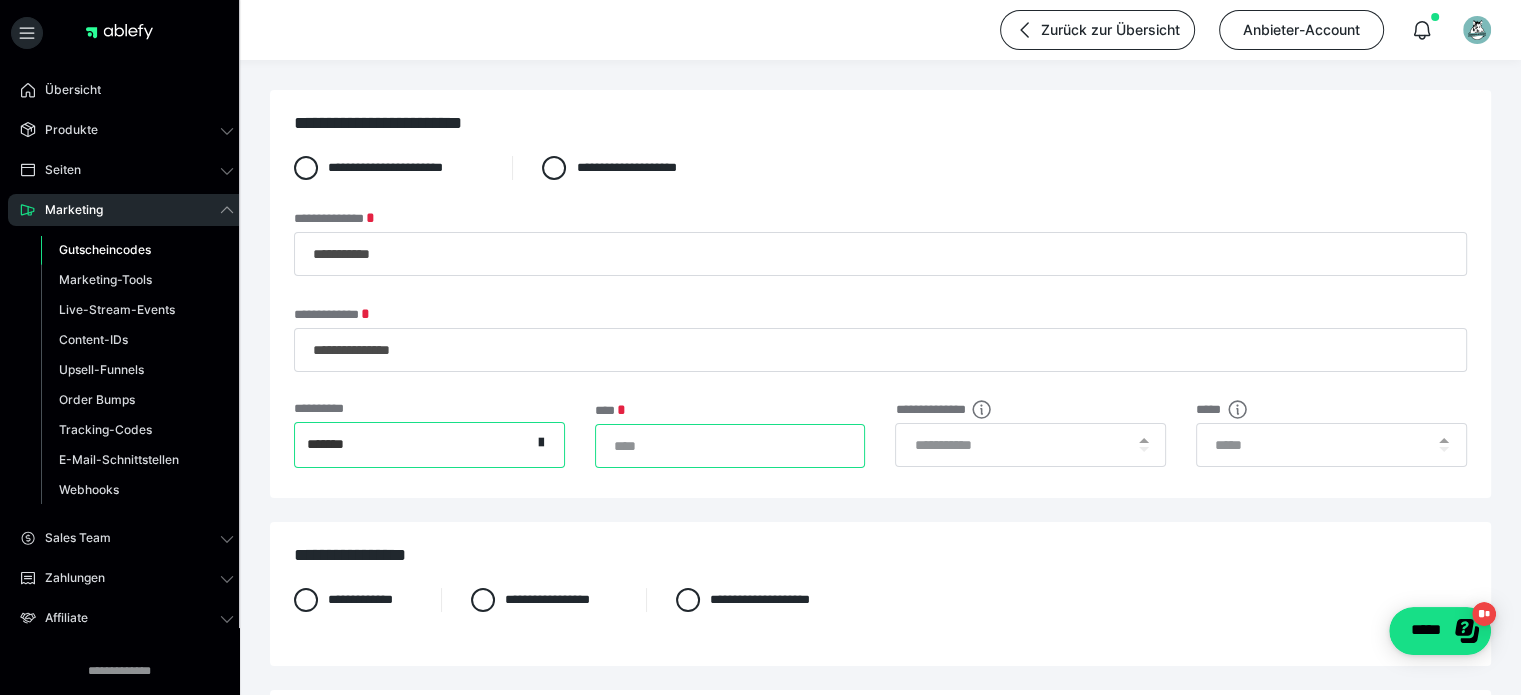 click on "*" at bounding box center (730, 446) 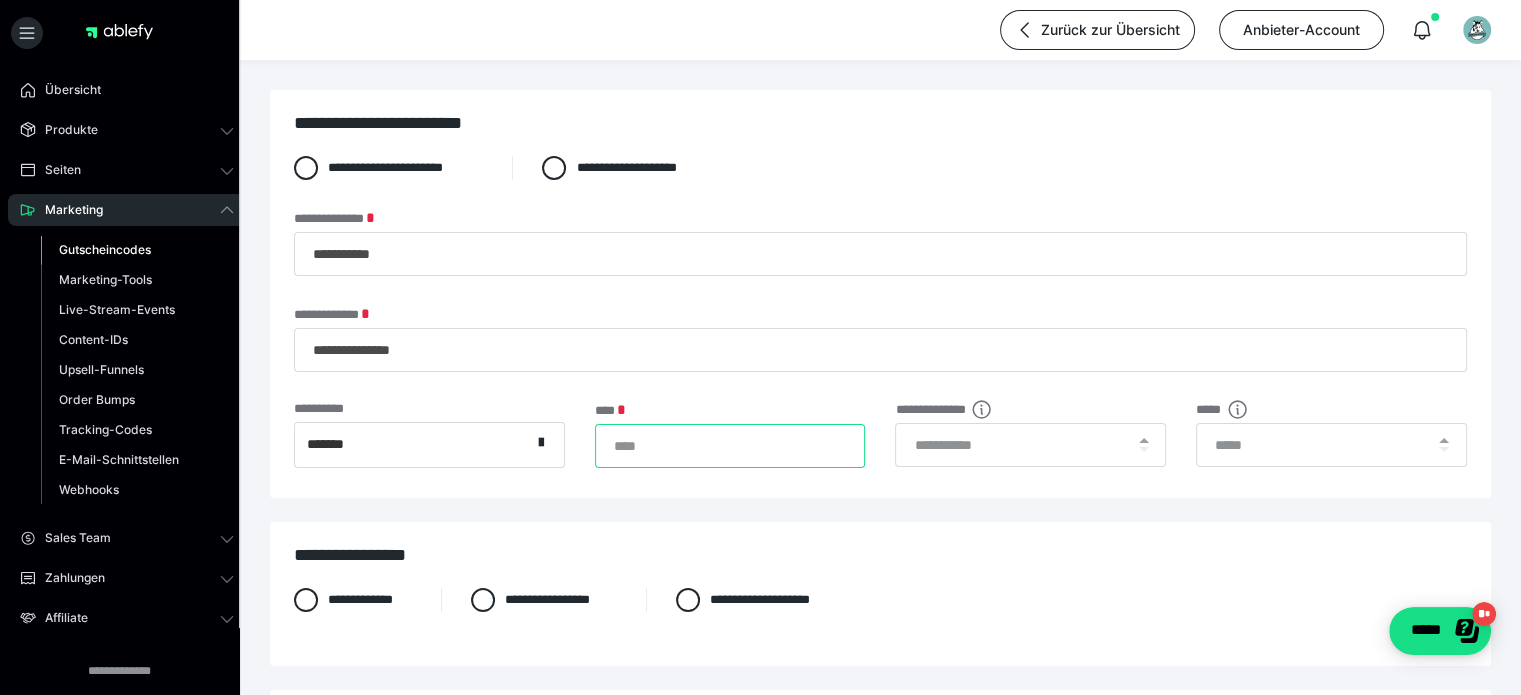 type on "***" 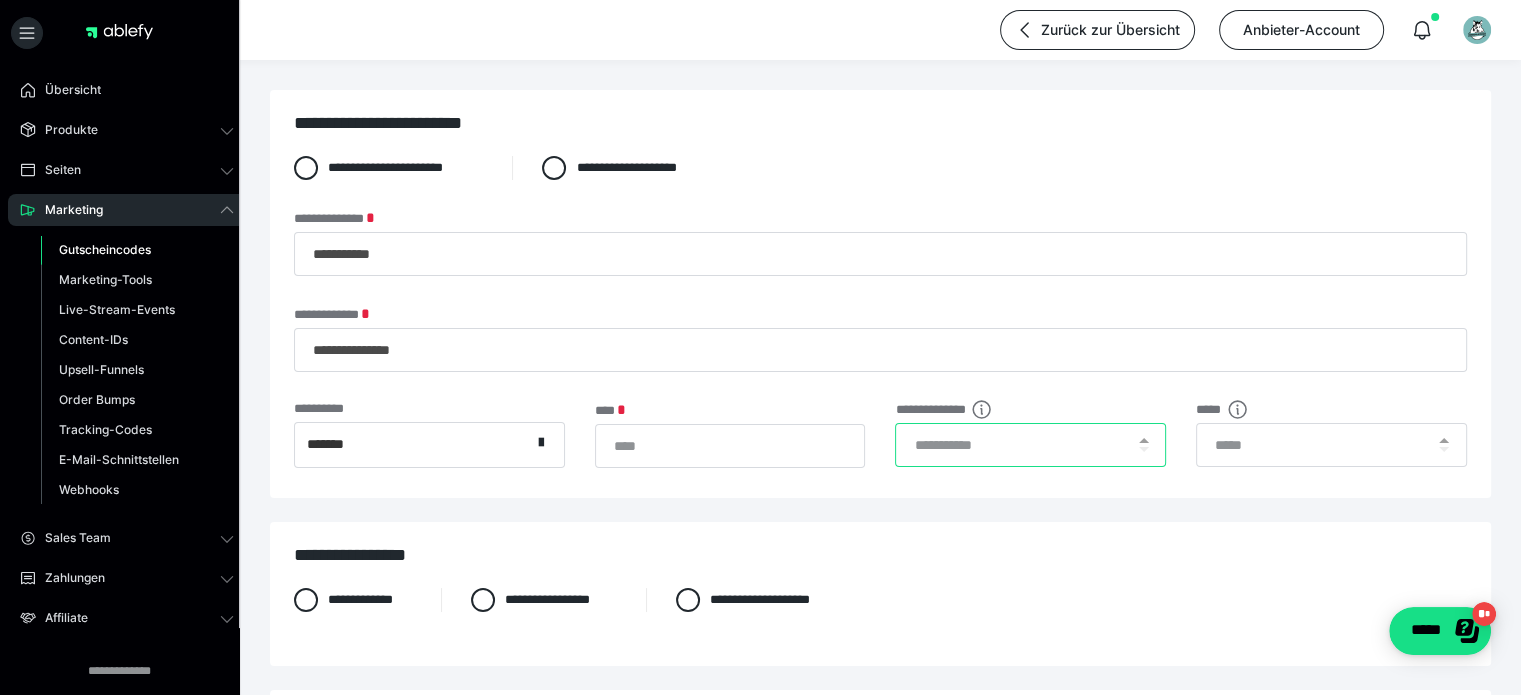 click at bounding box center (1030, 445) 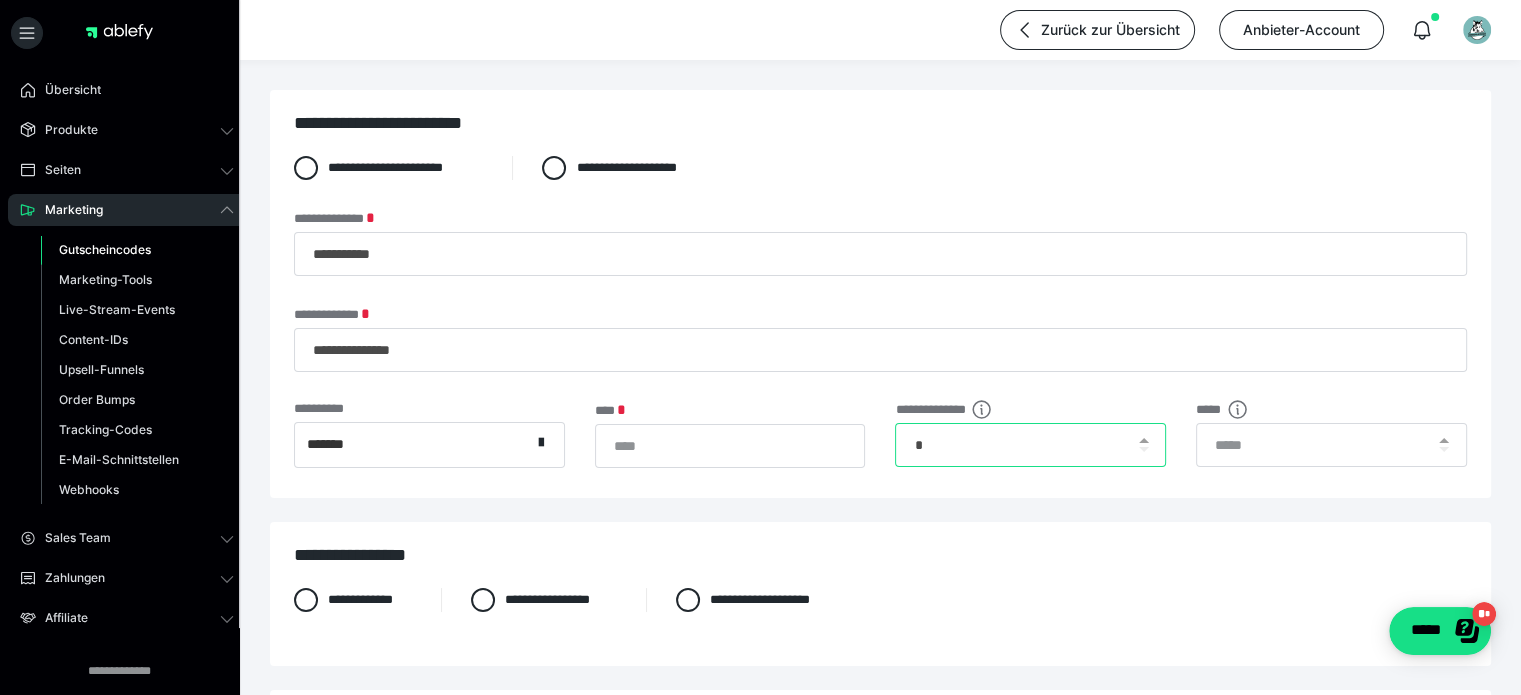 type on "*" 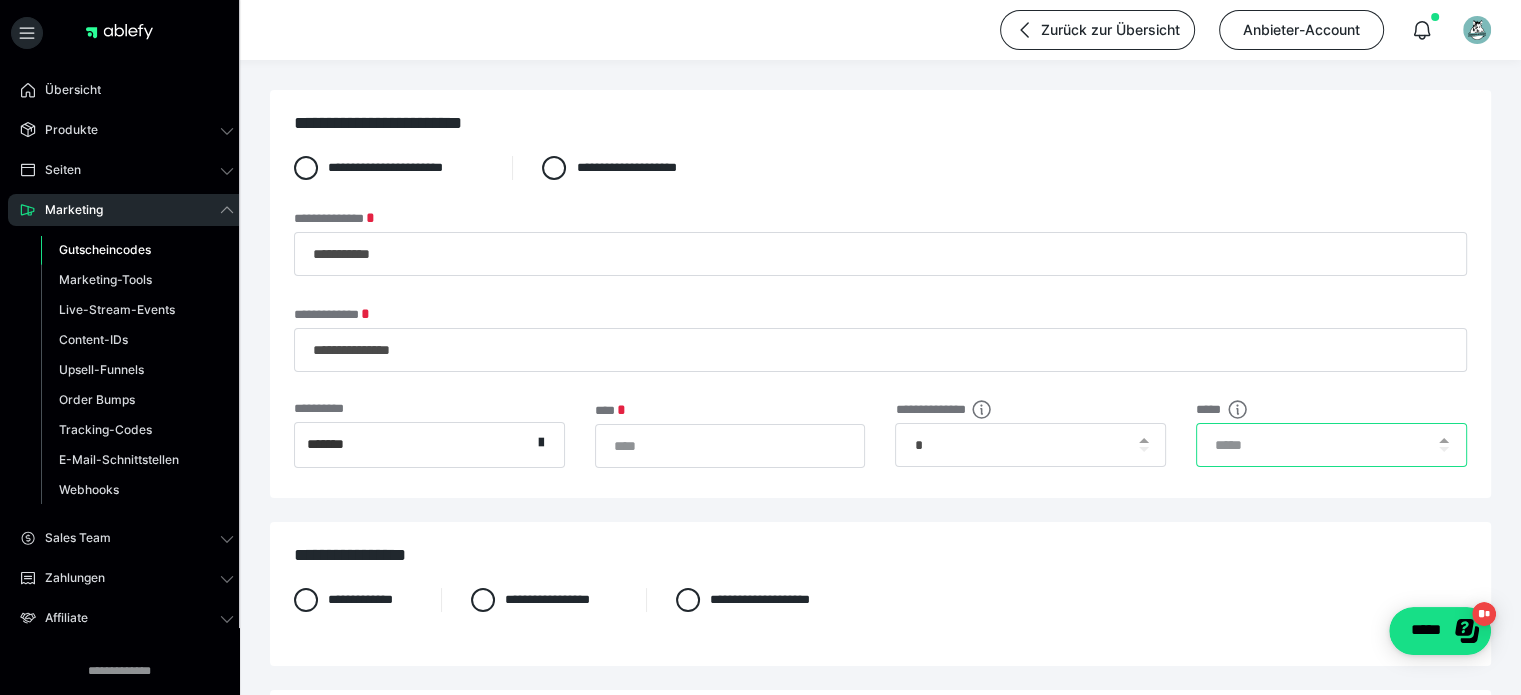 click at bounding box center [1331, 445] 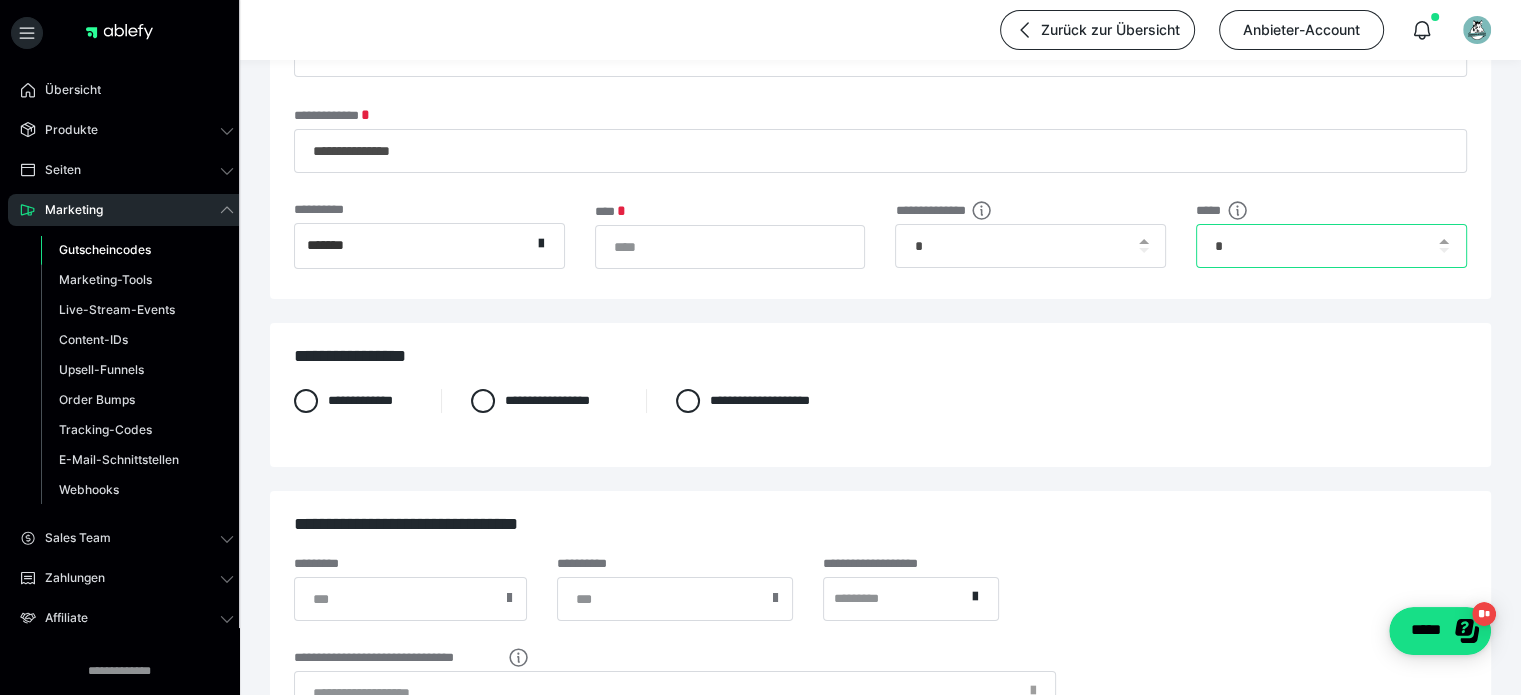 scroll, scrollTop: 200, scrollLeft: 0, axis: vertical 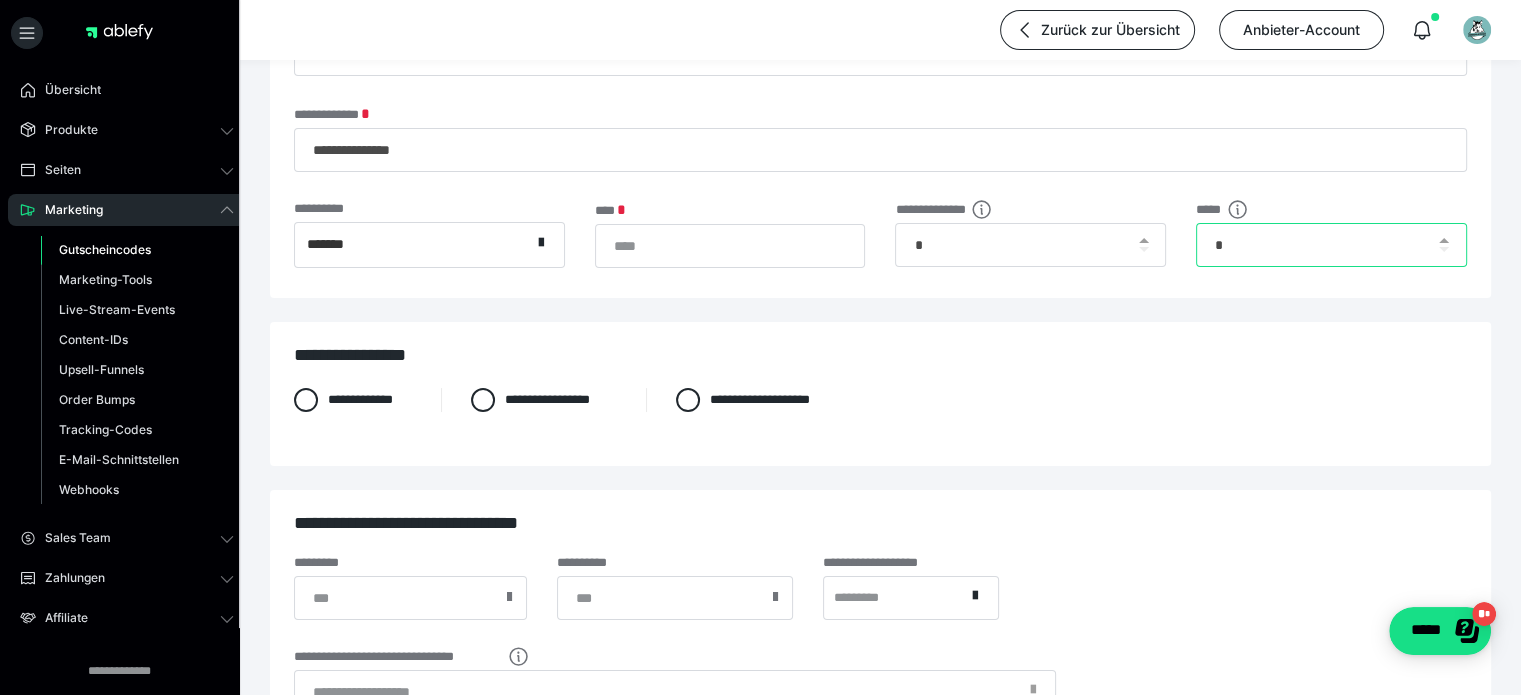type on "*" 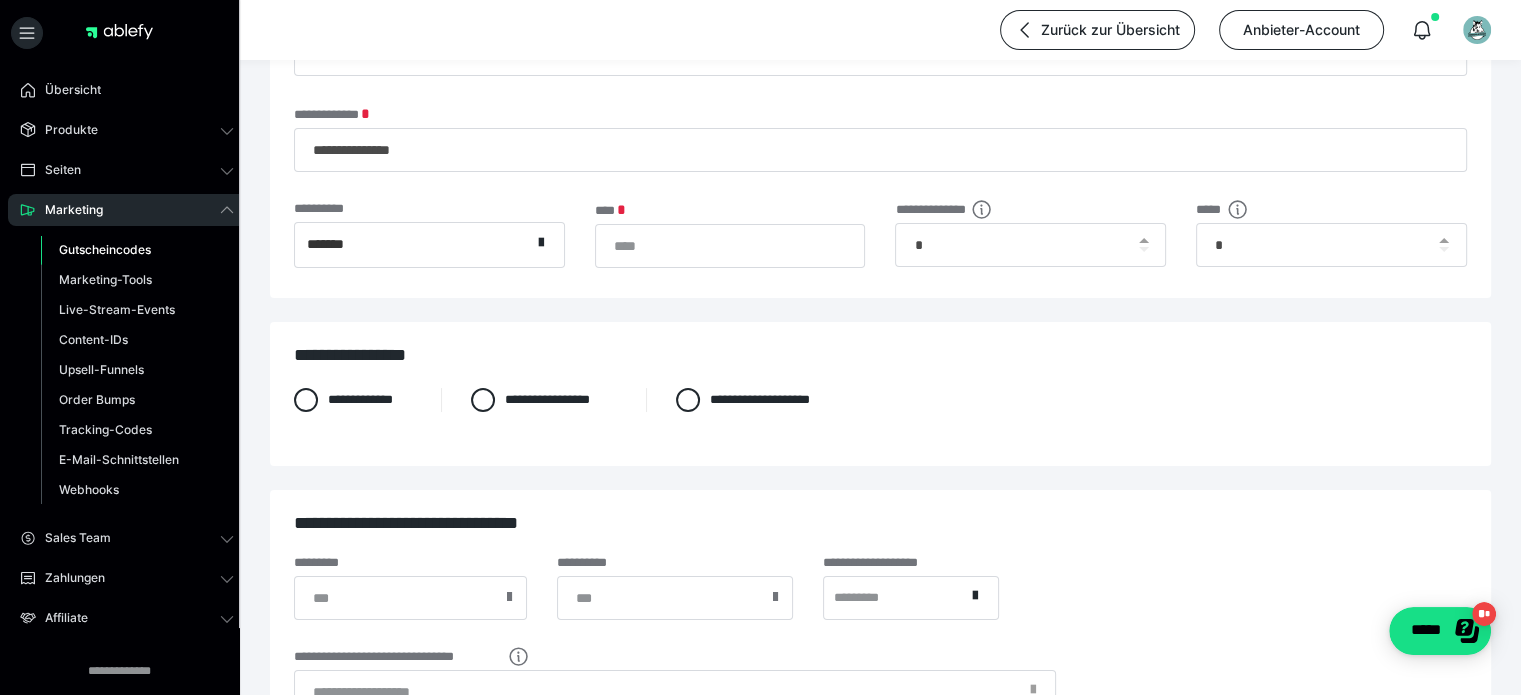 click on "**********" at bounding box center [880, 394] 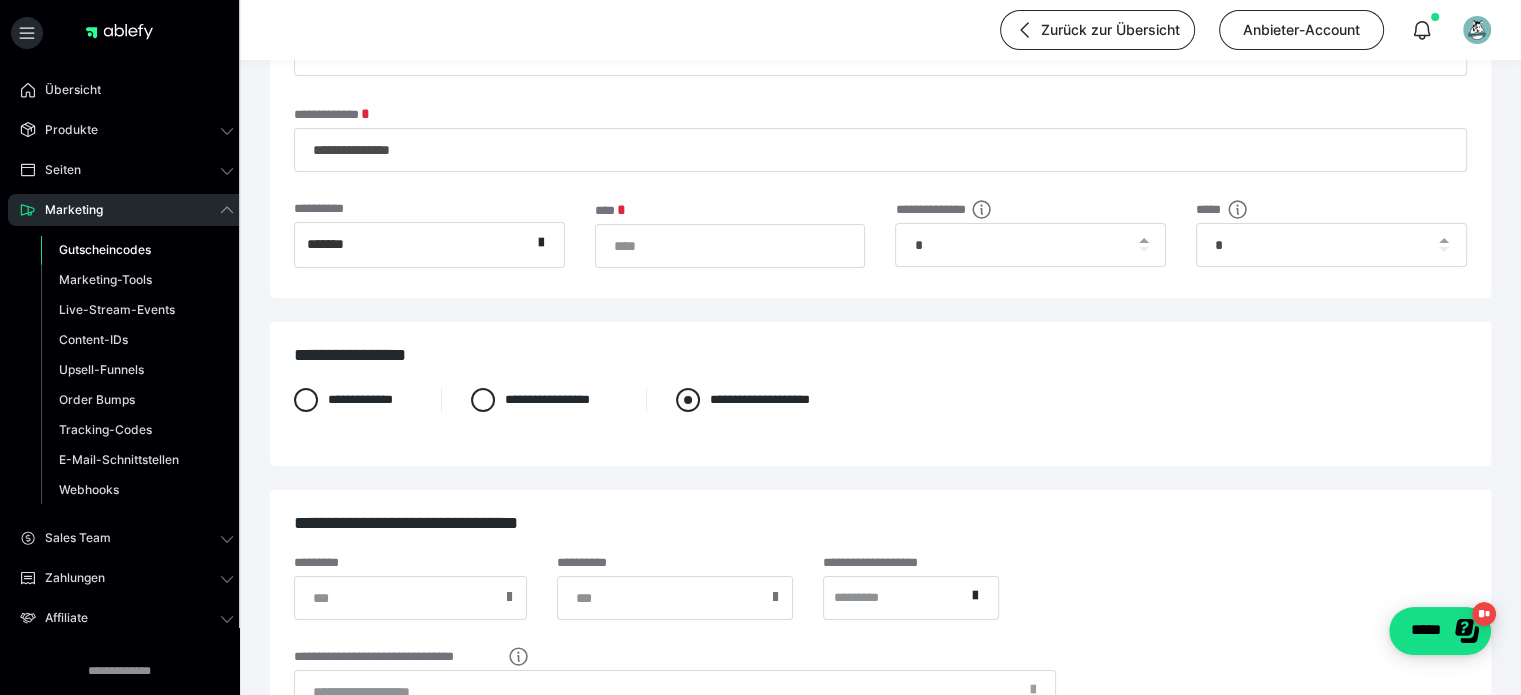 click on "**********" at bounding box center (763, 400) 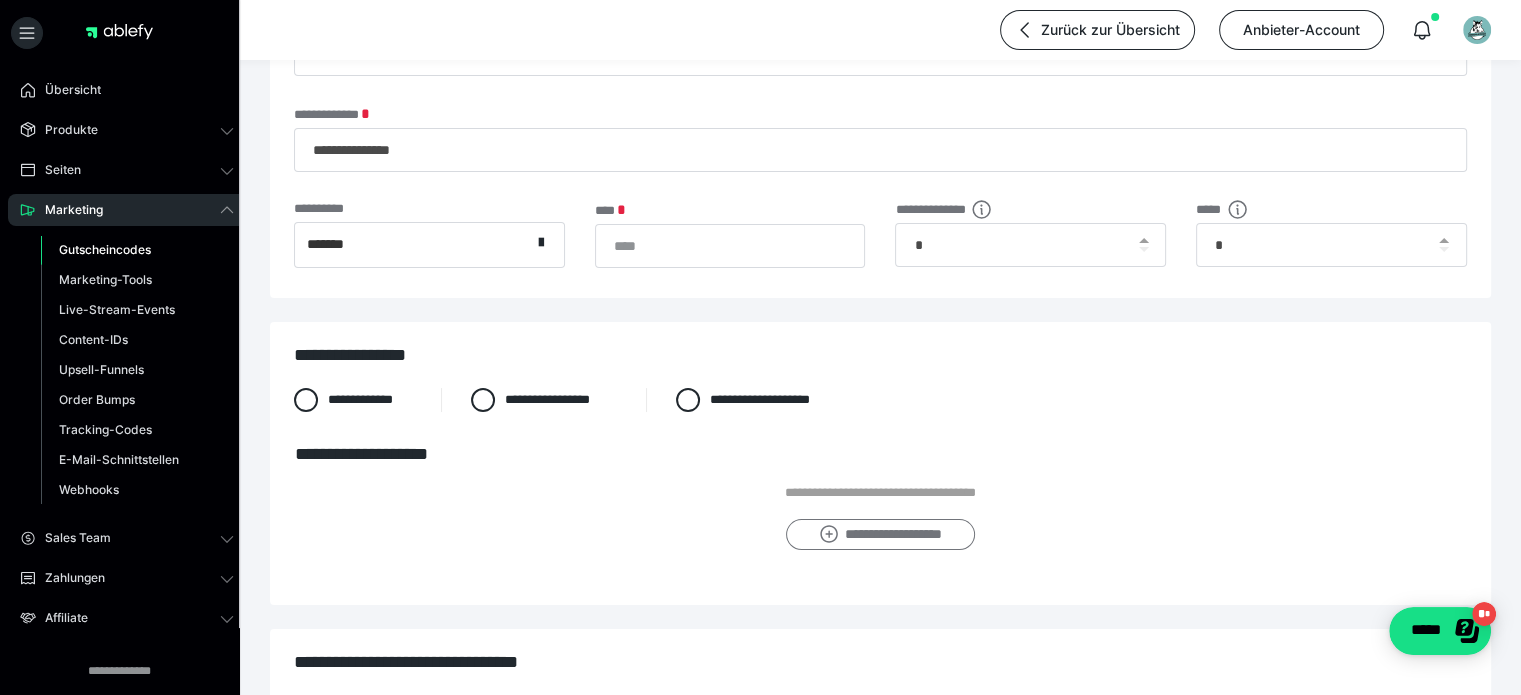 click on "**********" at bounding box center [880, 535] 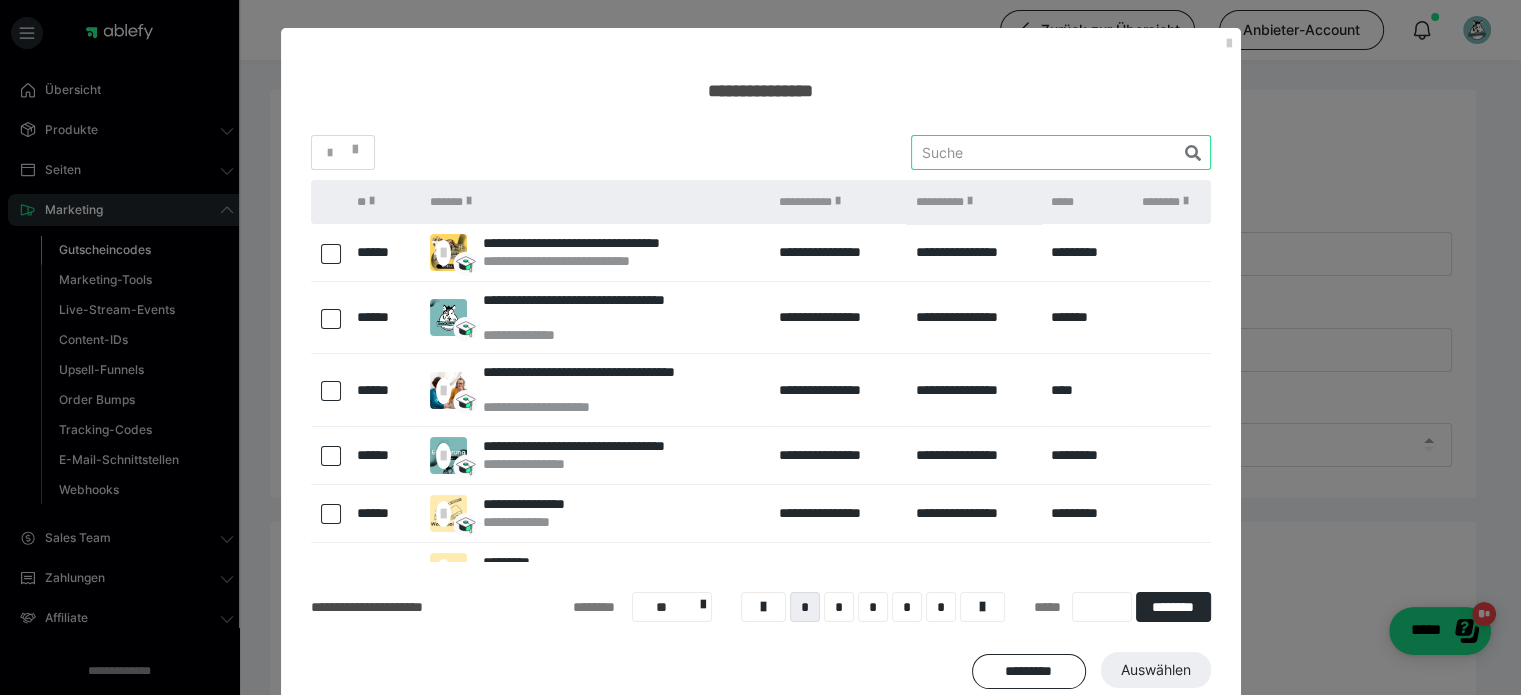 click at bounding box center [1061, 152] 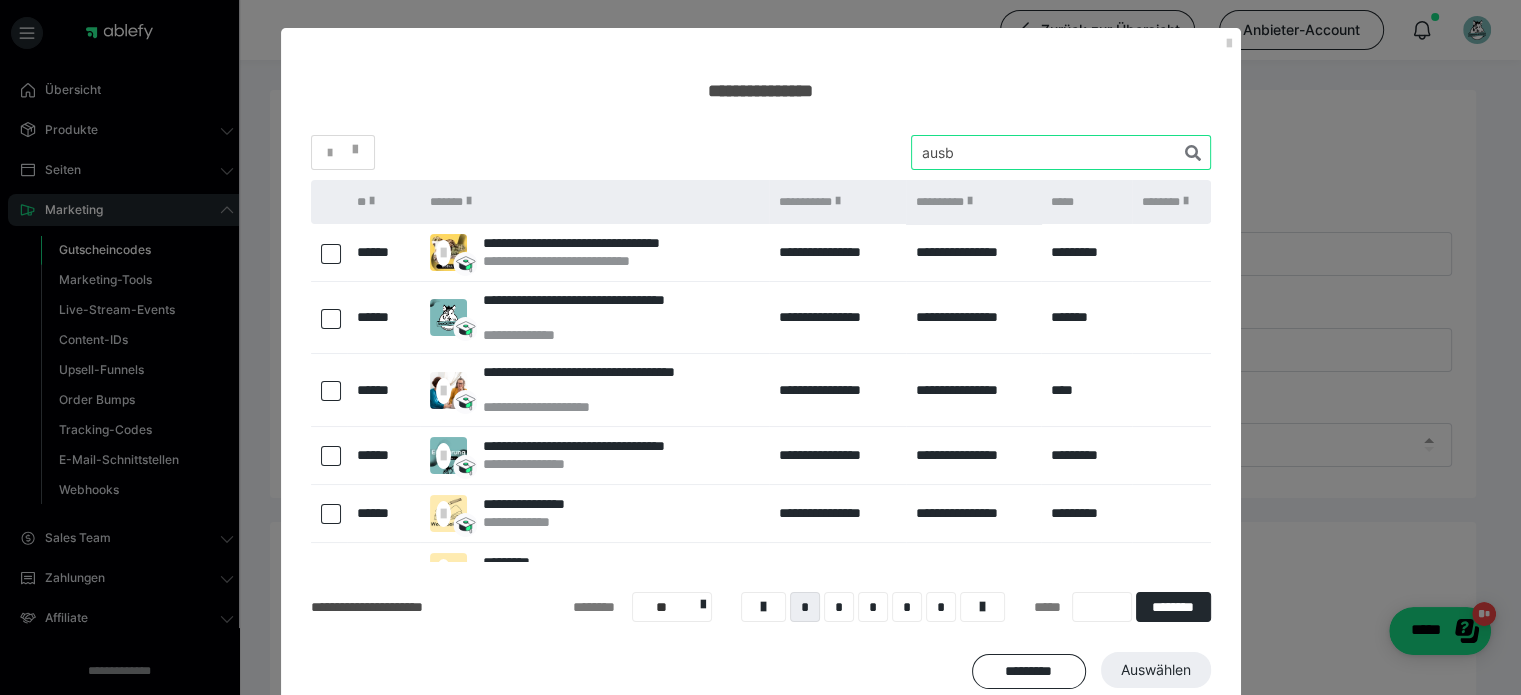 type on "ausb" 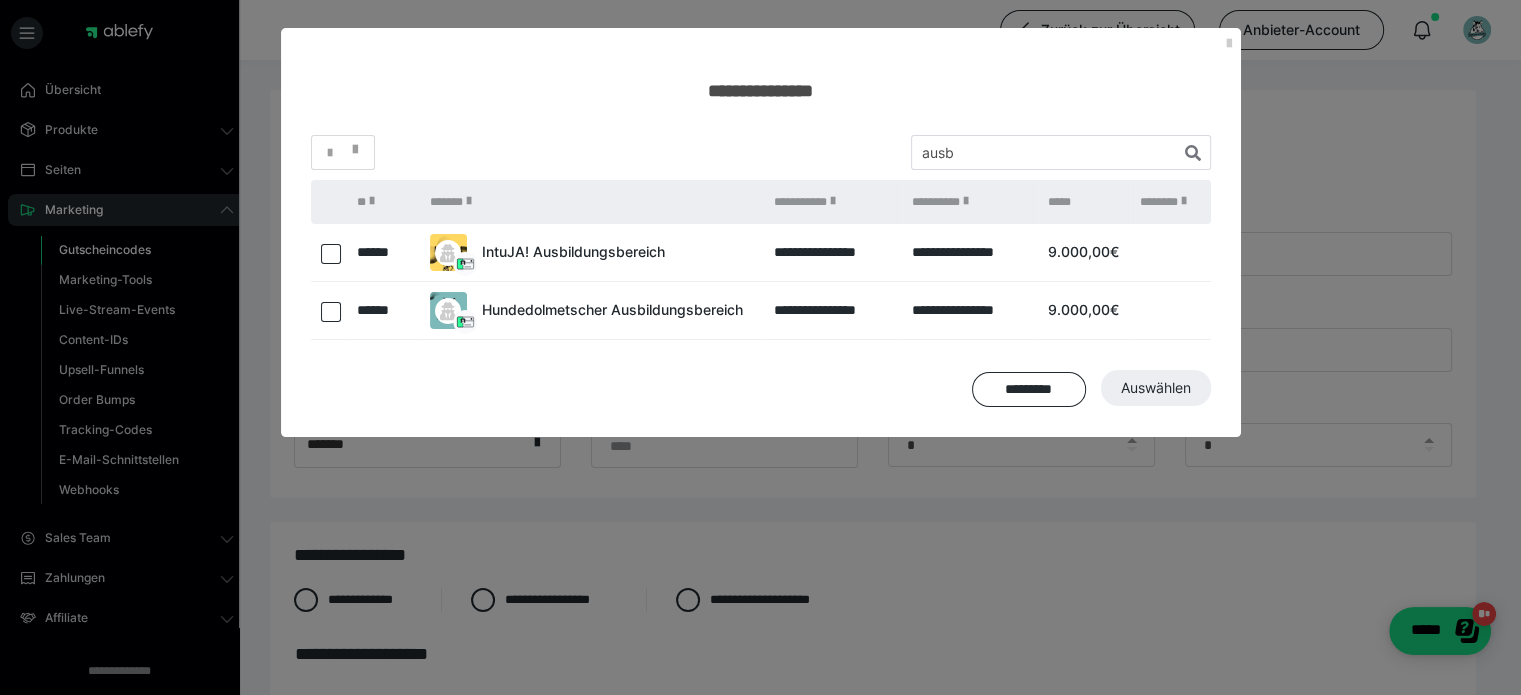 click at bounding box center (331, 312) 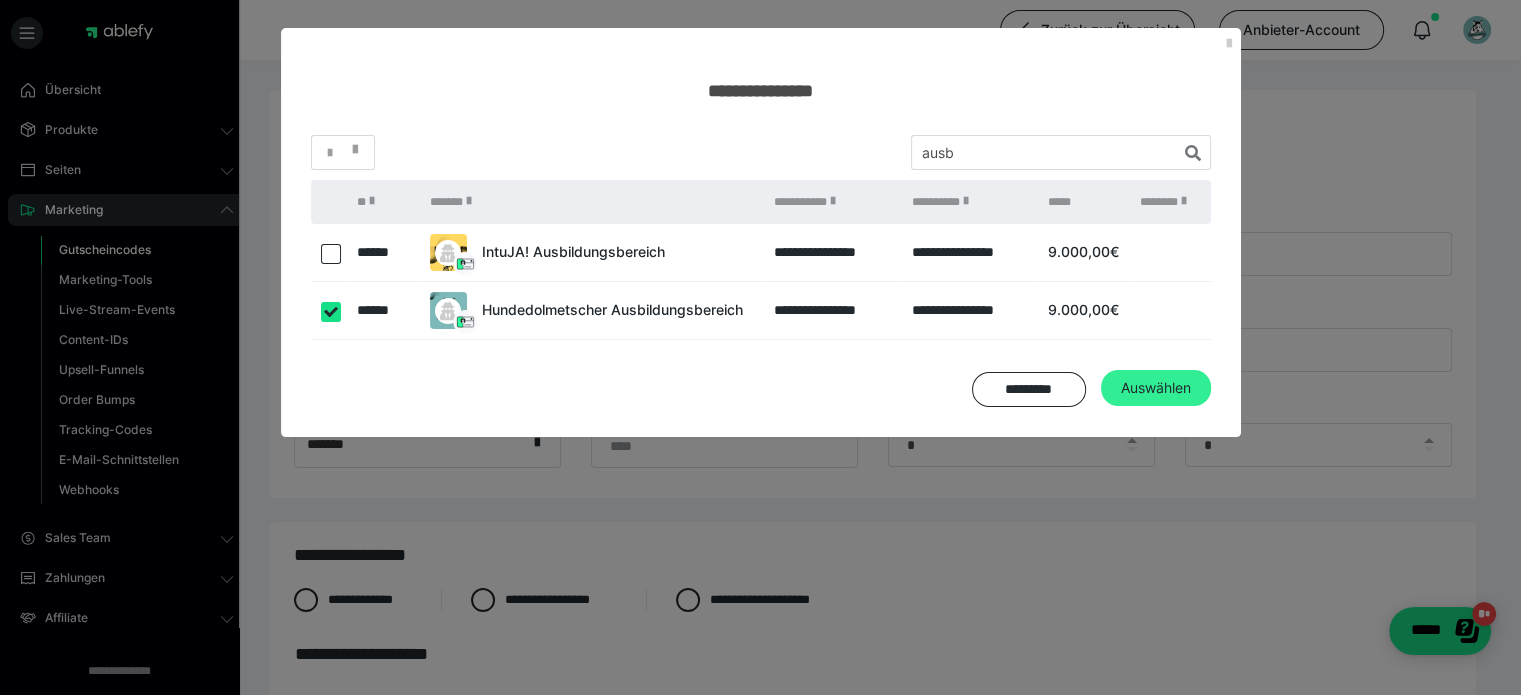 click on "Auswählen" at bounding box center (1156, 388) 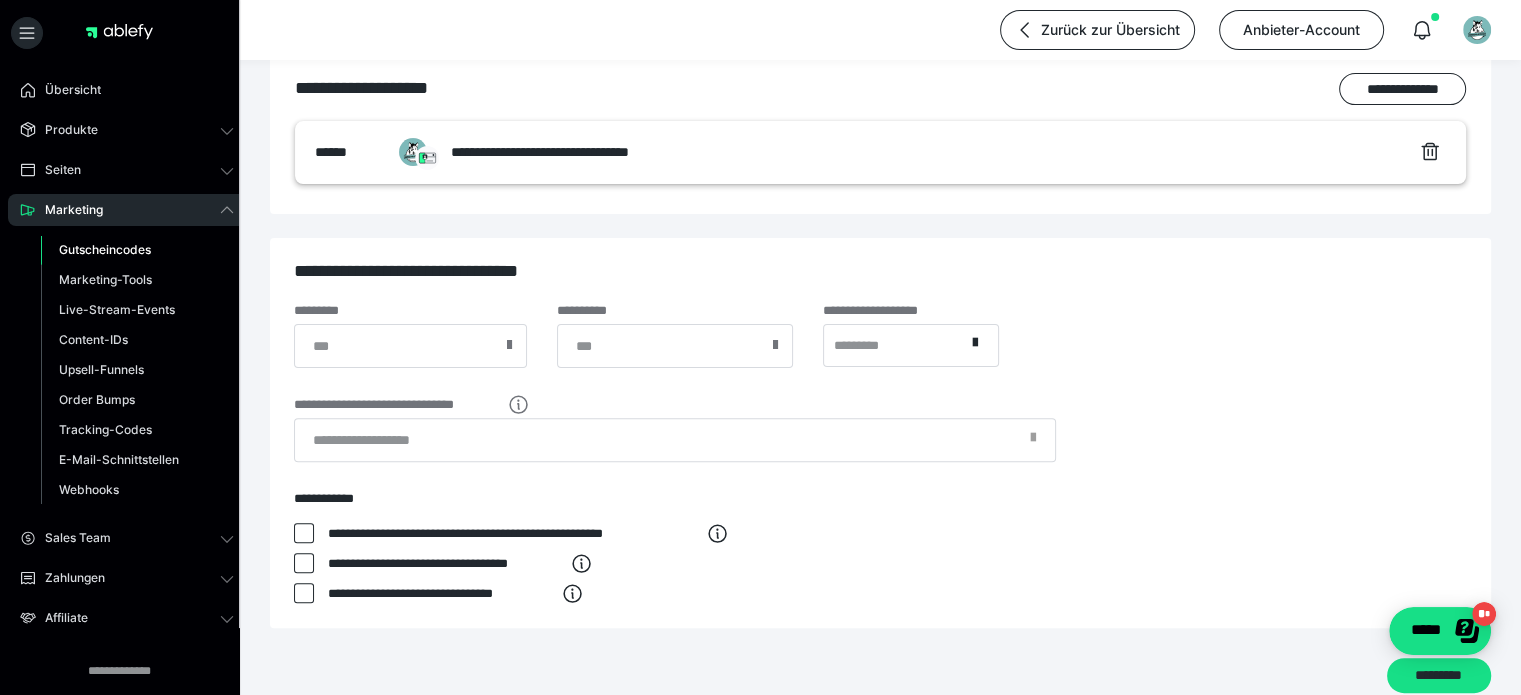 scroll, scrollTop: 665, scrollLeft: 0, axis: vertical 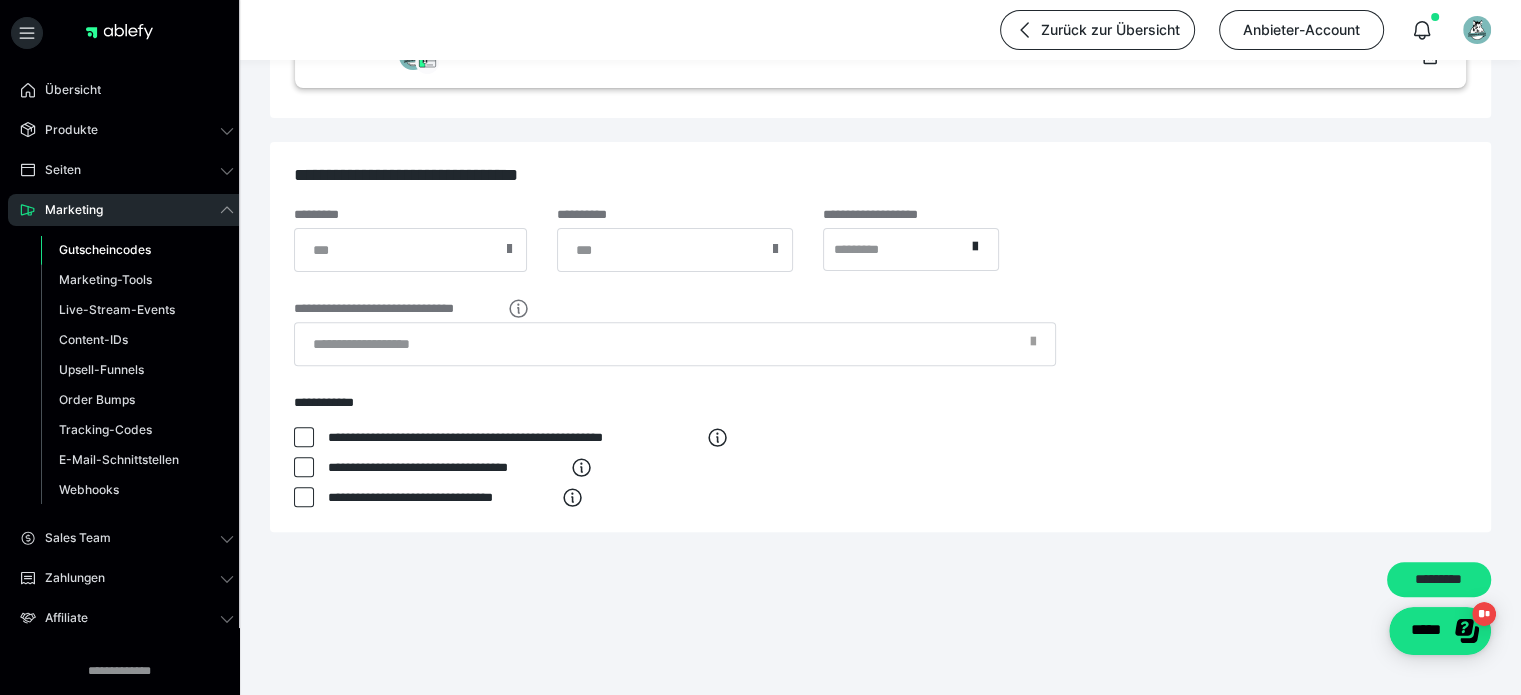 drag, startPoint x: 303, startPoint y: 424, endPoint x: 304, endPoint y: 465, distance: 41.01219 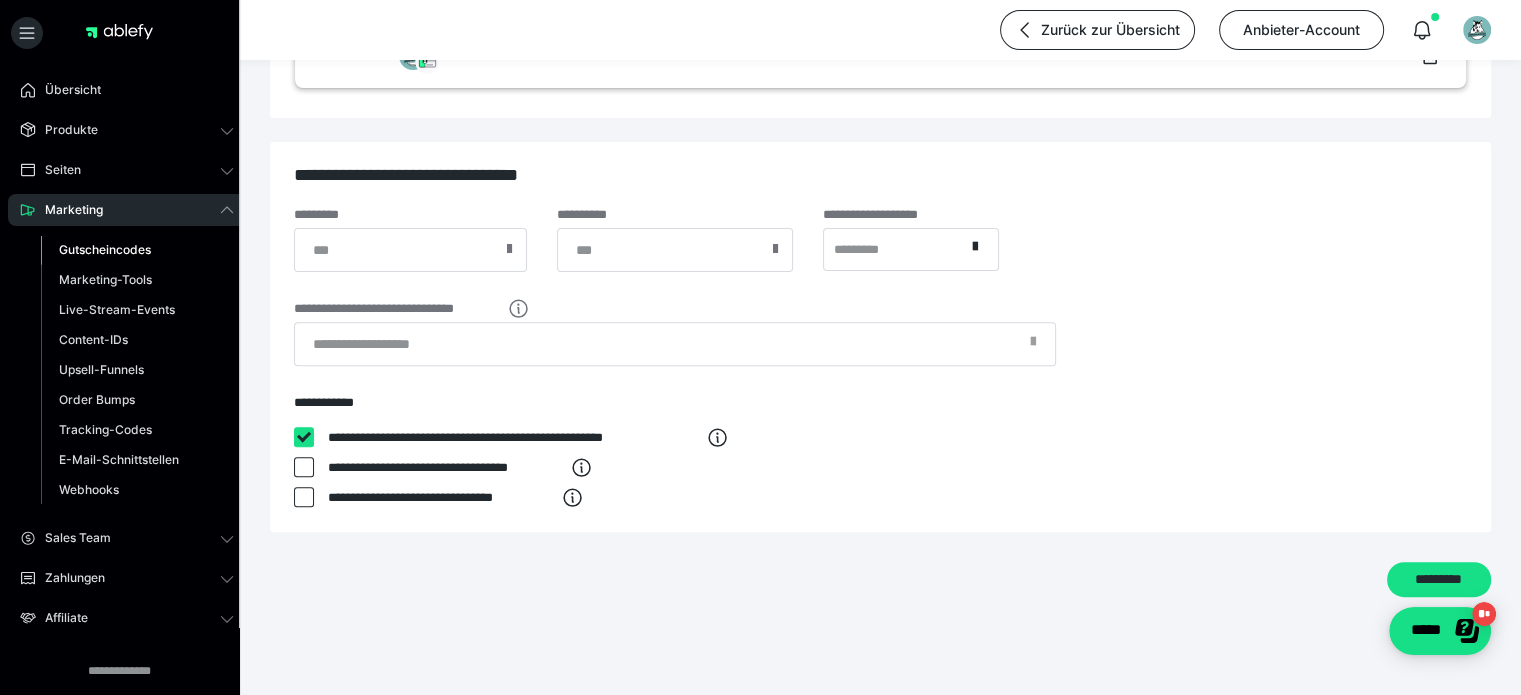 checkbox on "****" 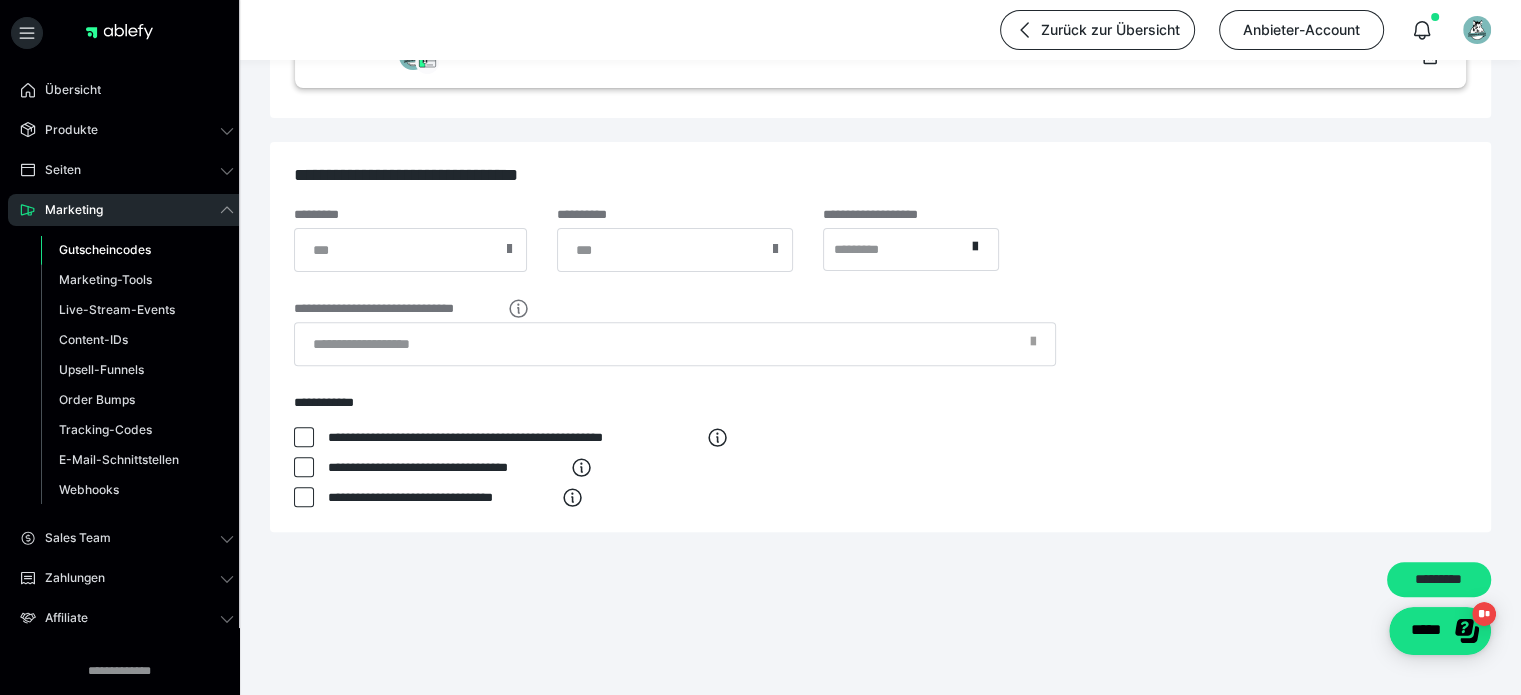 click at bounding box center [304, 467] 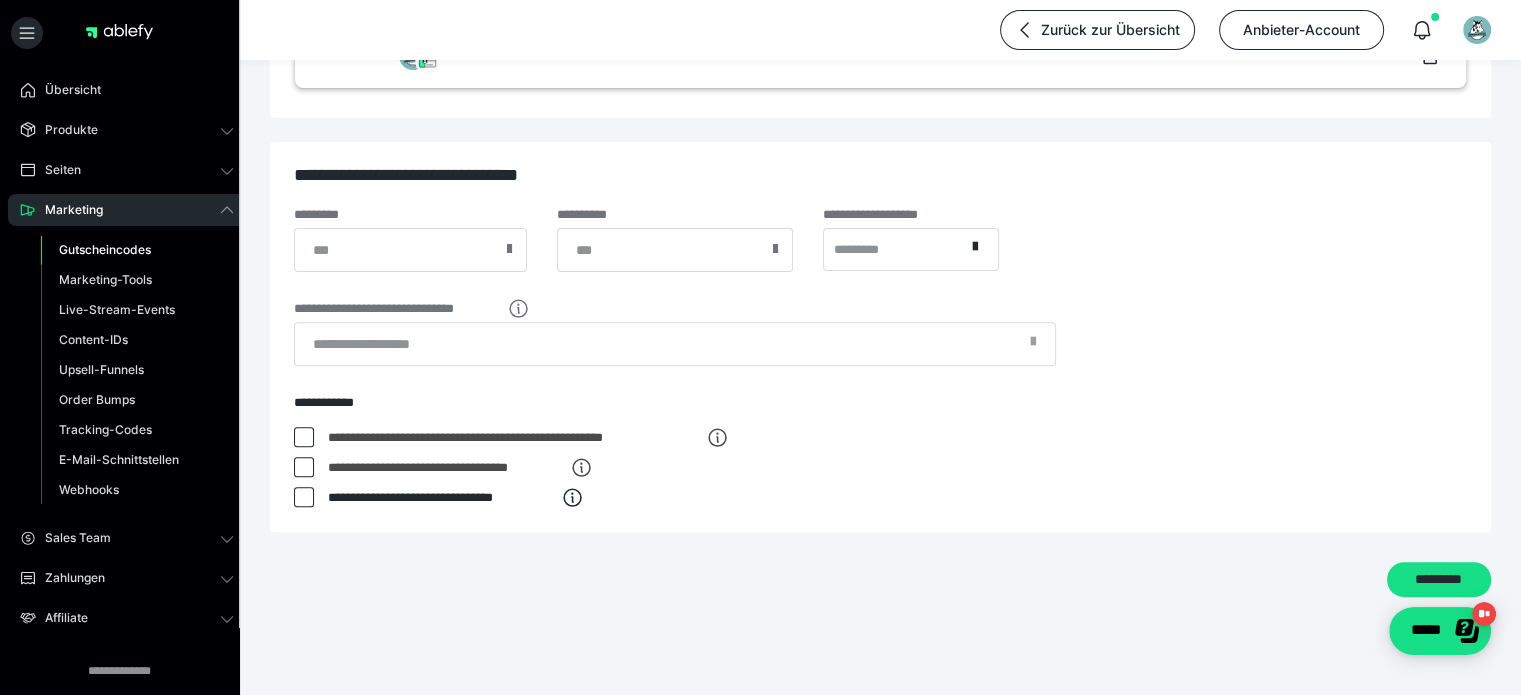 click on "**********" at bounding box center (443, 472) 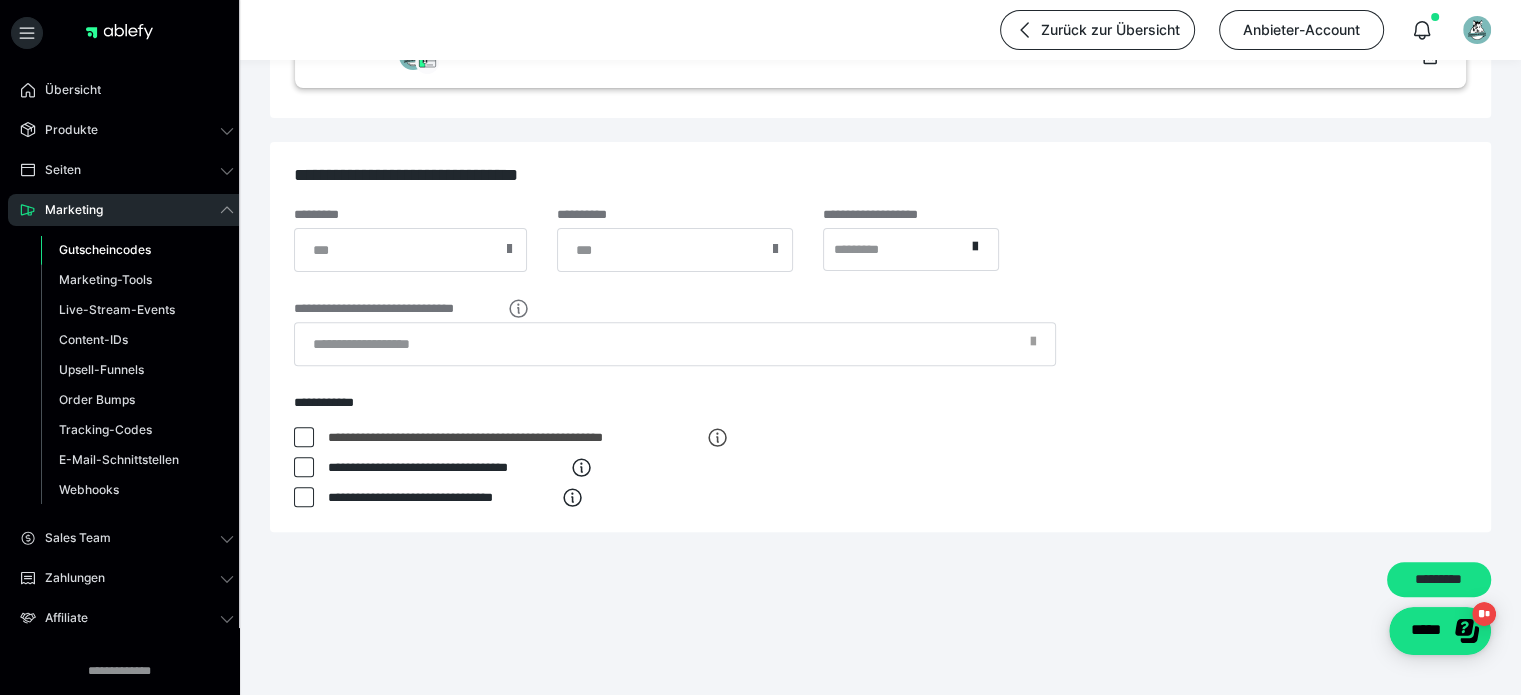 click at bounding box center [304, 497] 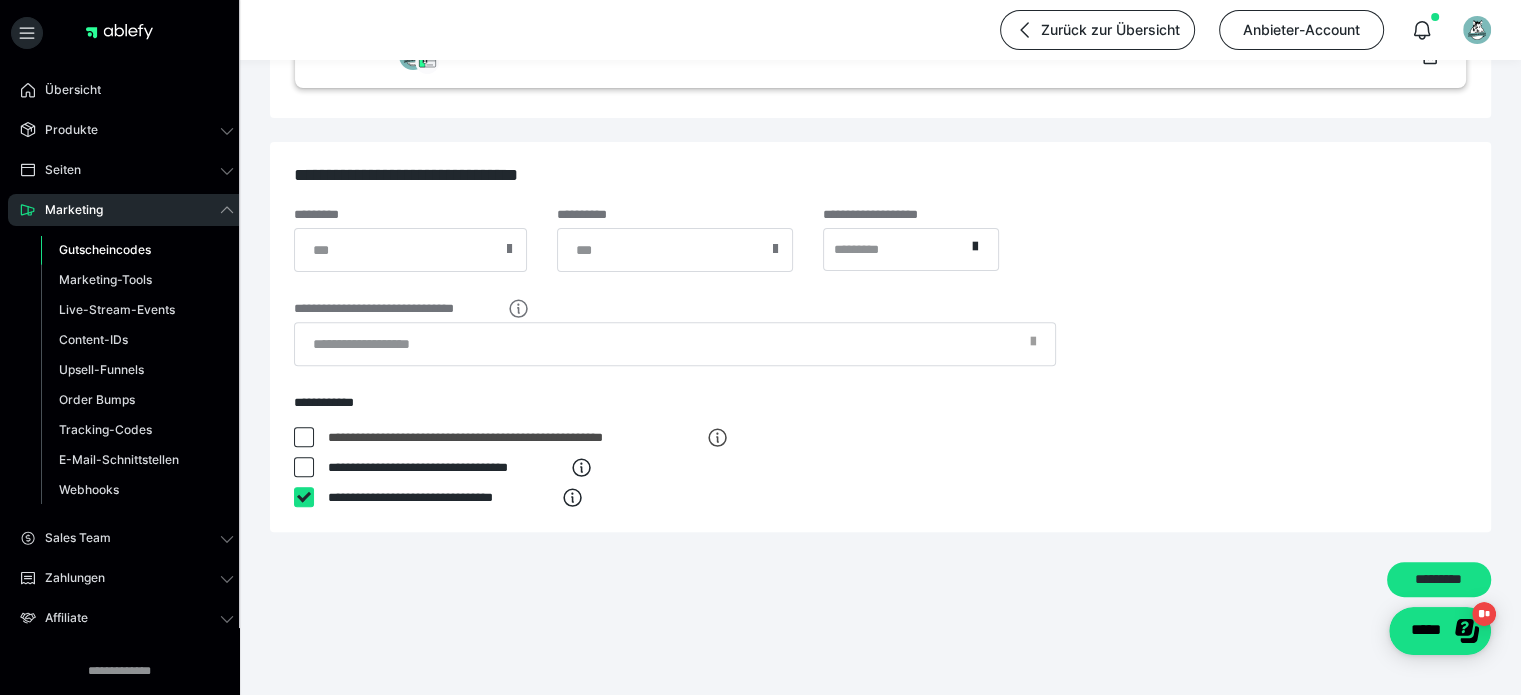 checkbox on "****" 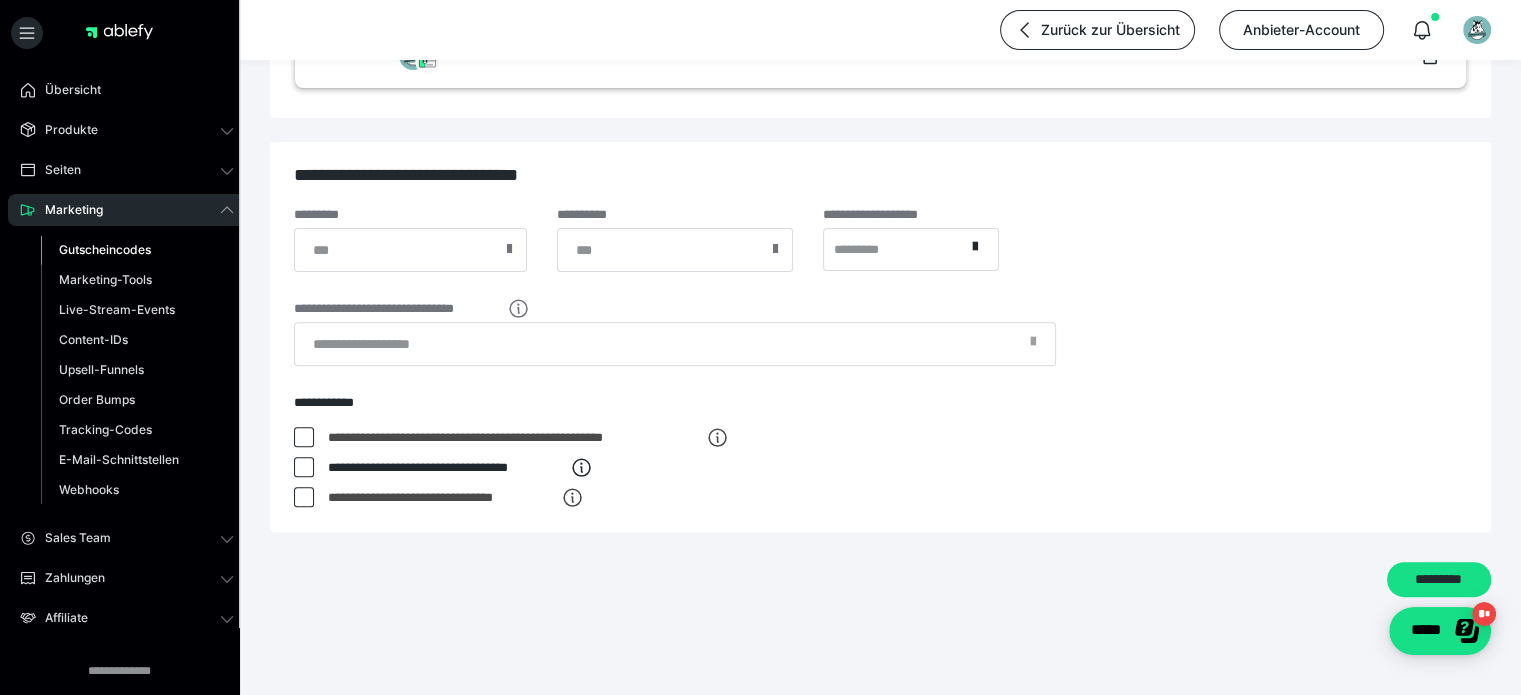 click at bounding box center [304, 467] 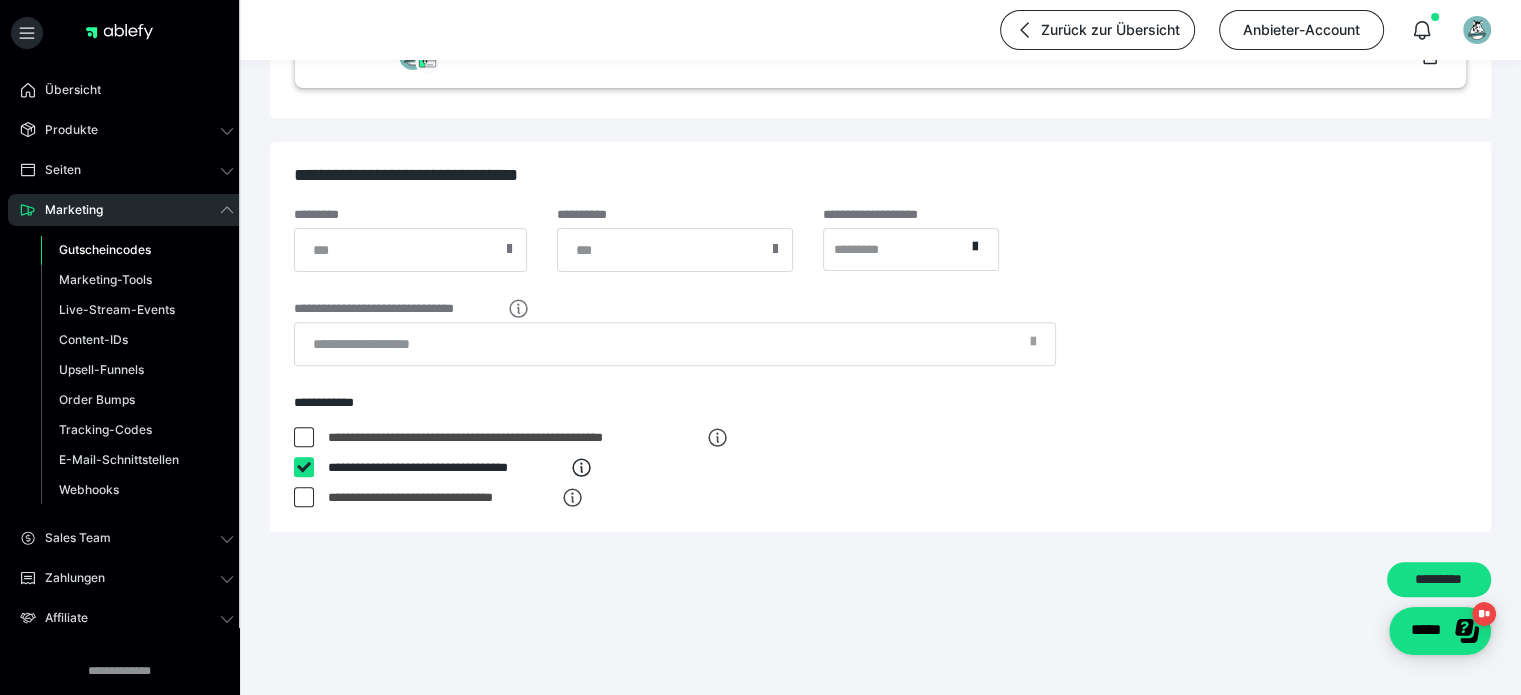 checkbox on "****" 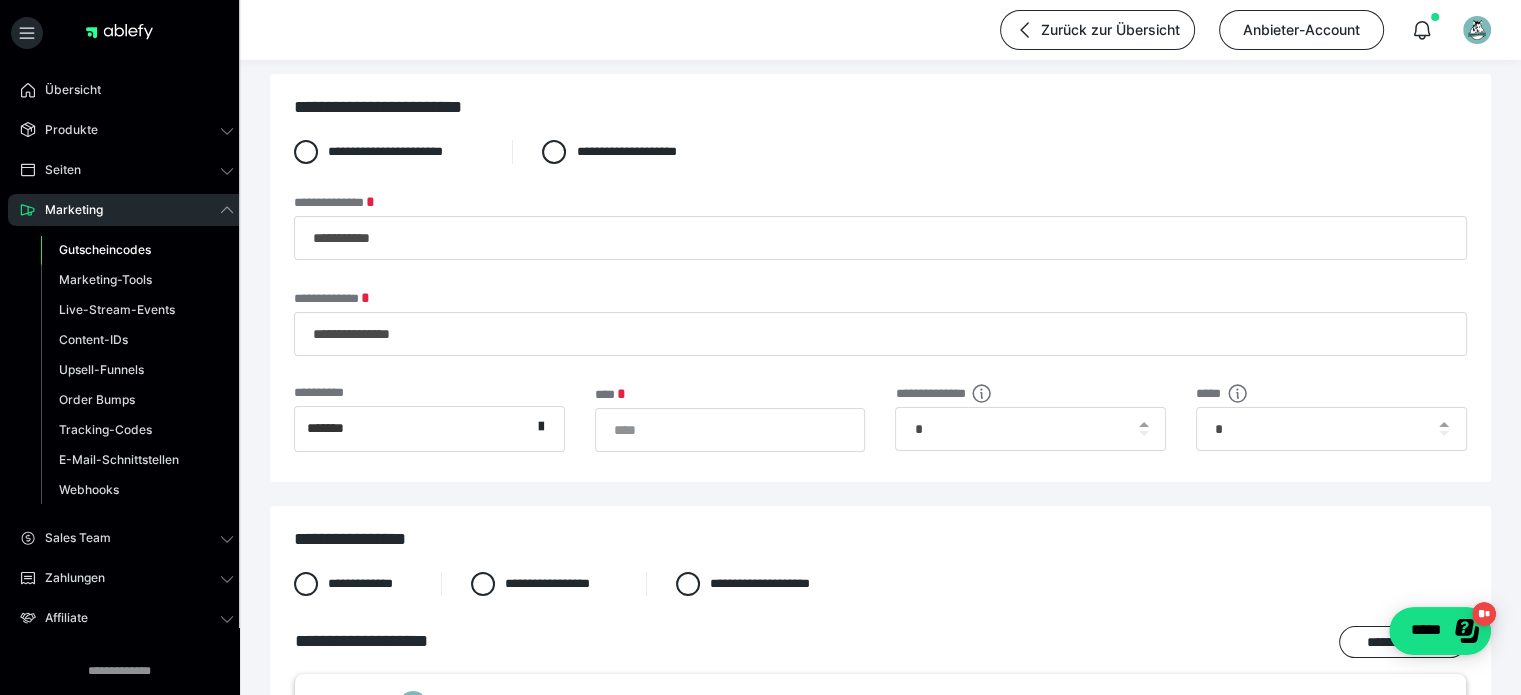 scroll, scrollTop: 0, scrollLeft: 0, axis: both 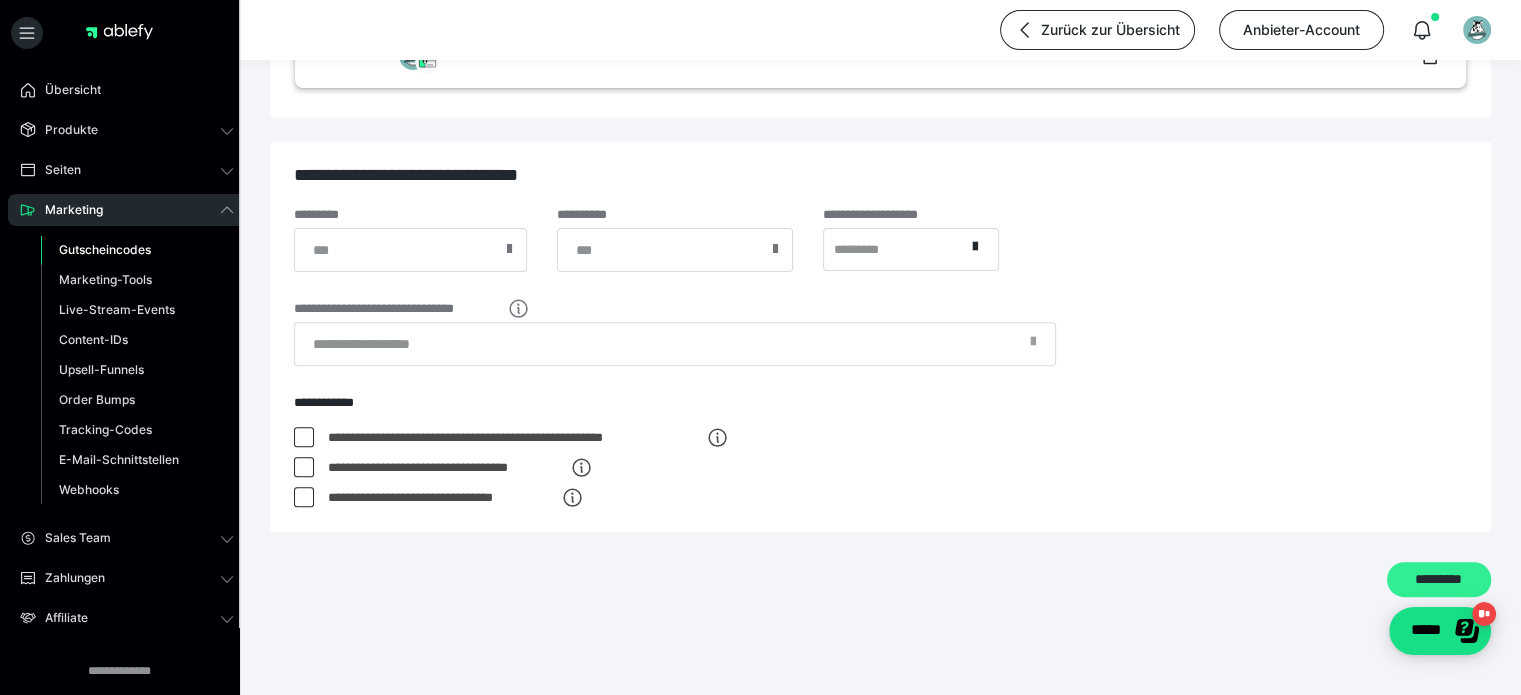 click on "*********" at bounding box center (1439, 580) 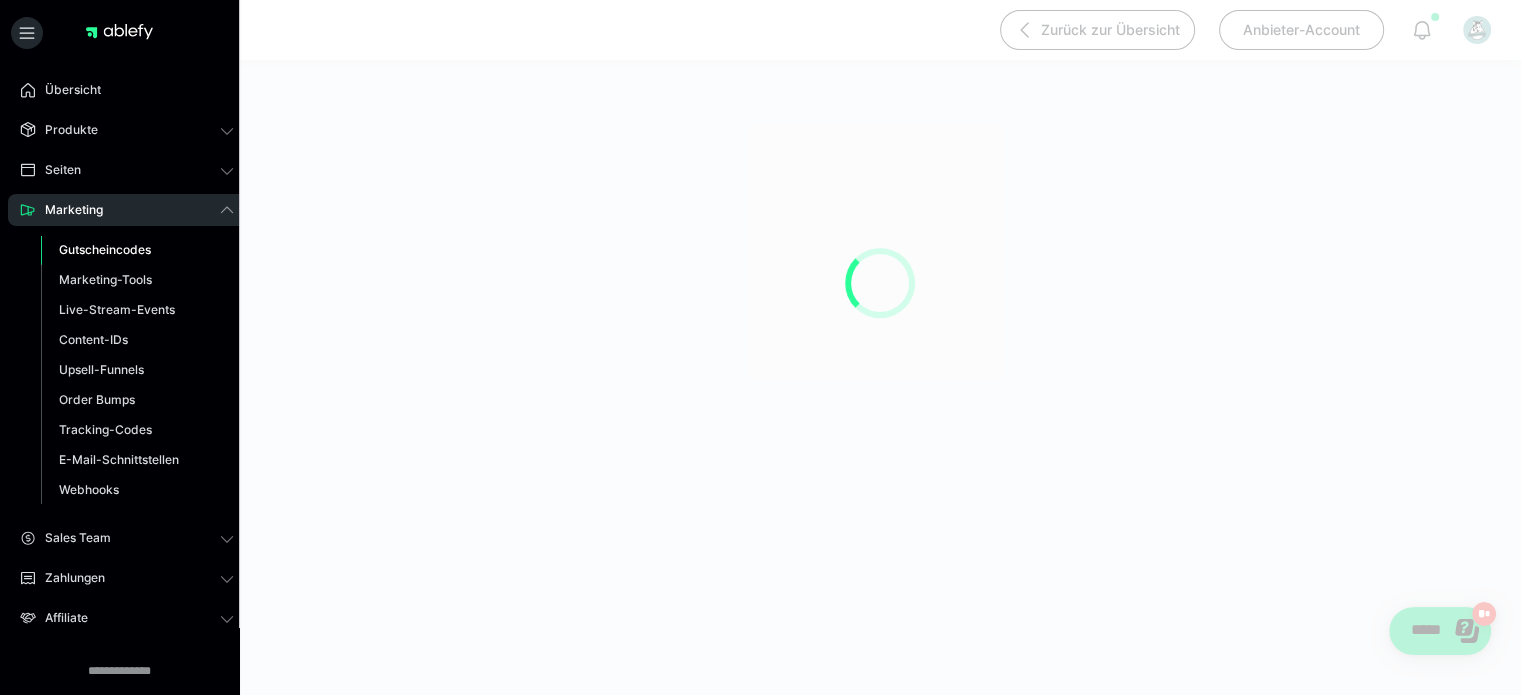 scroll, scrollTop: 190, scrollLeft: 0, axis: vertical 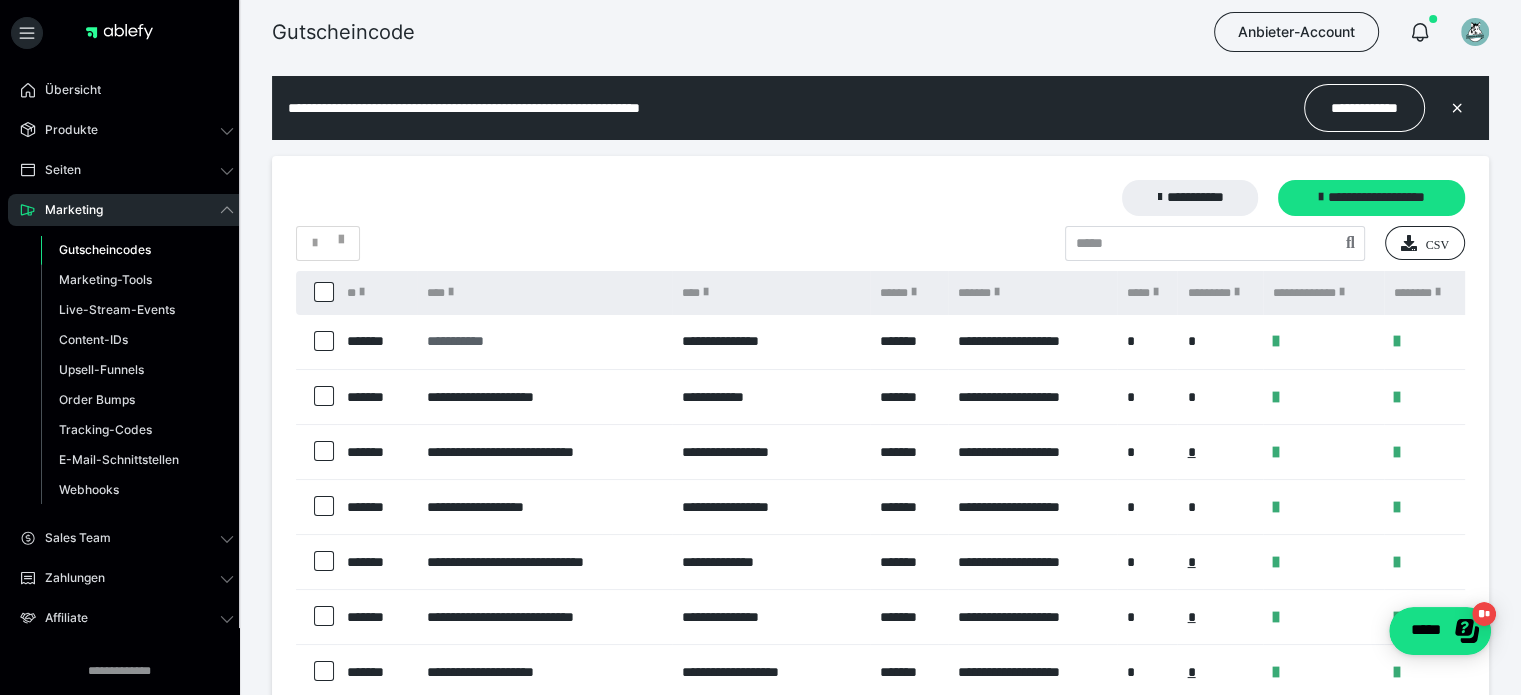 click on "**********" at bounding box center [544, 341] 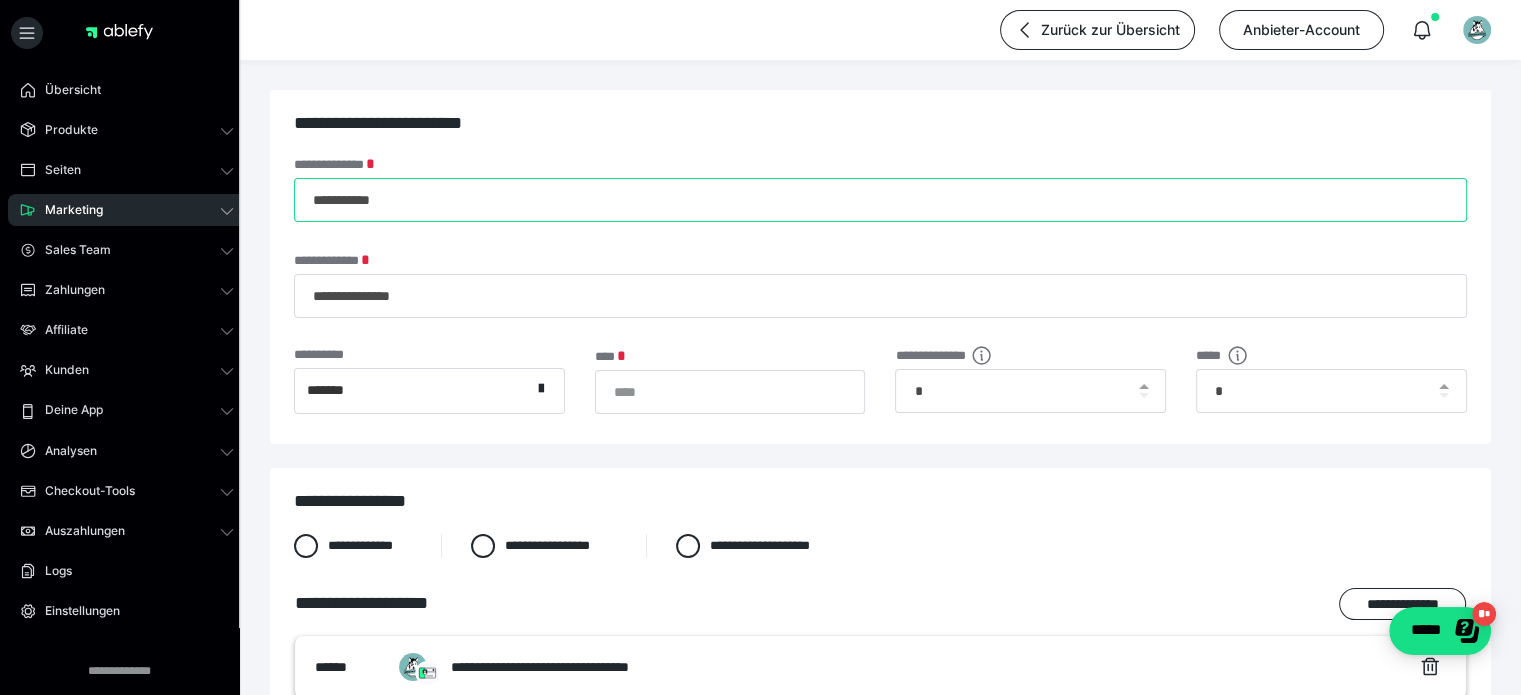 click on "**********" at bounding box center (880, 200) 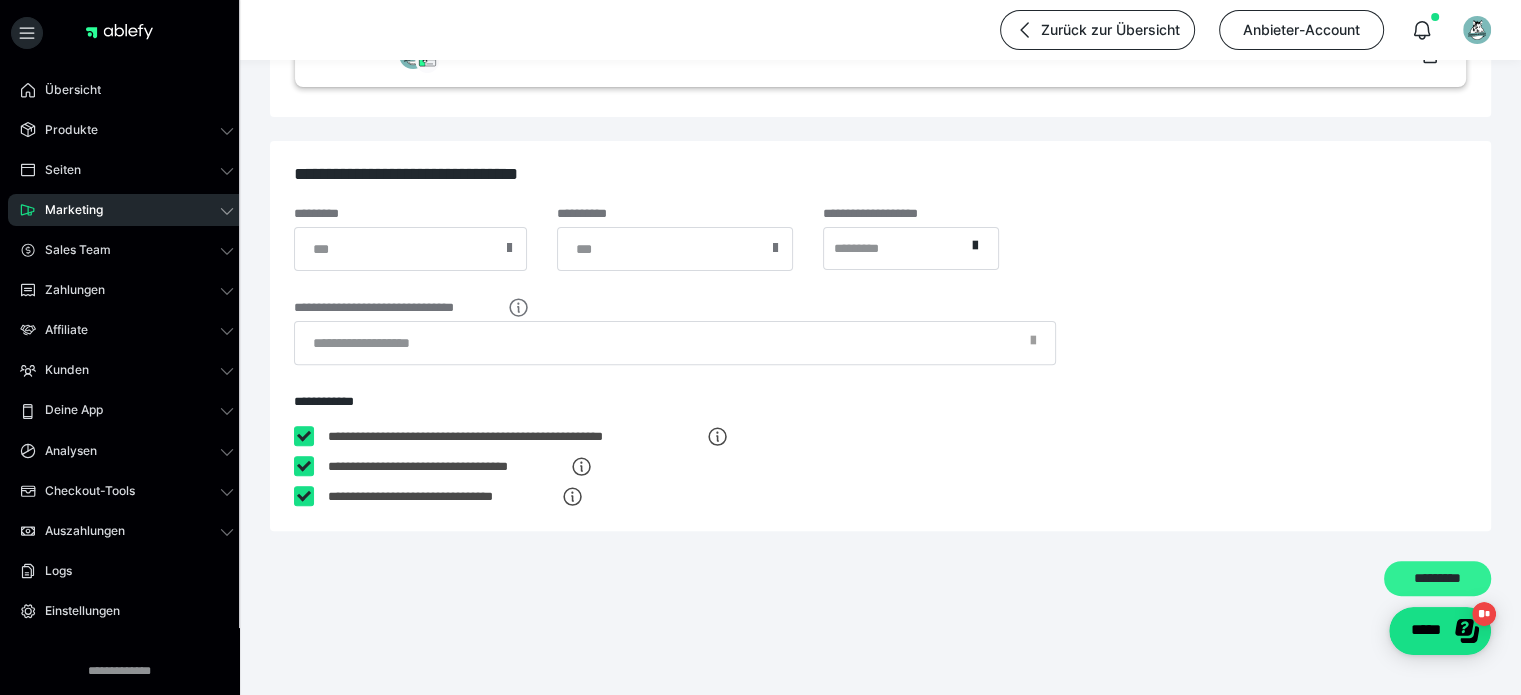 type on "**********" 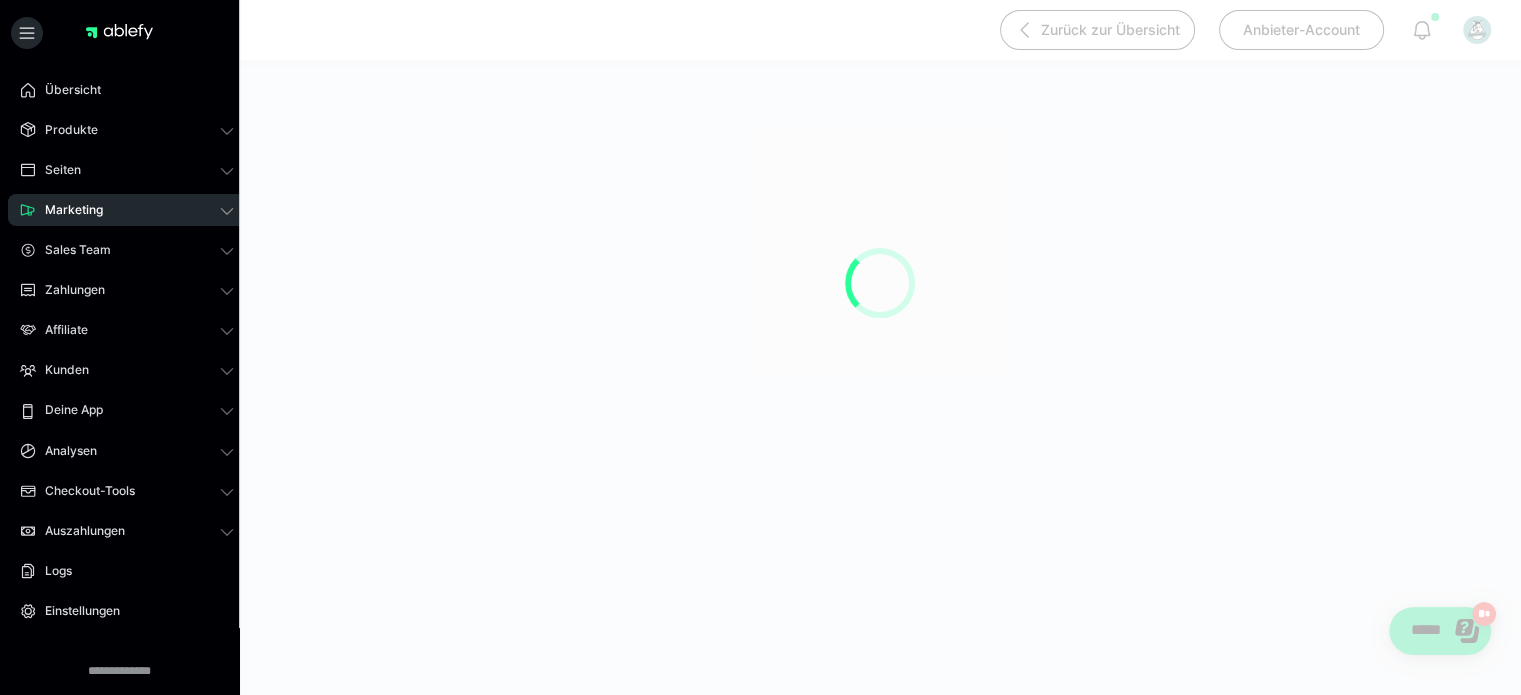 scroll, scrollTop: 190, scrollLeft: 0, axis: vertical 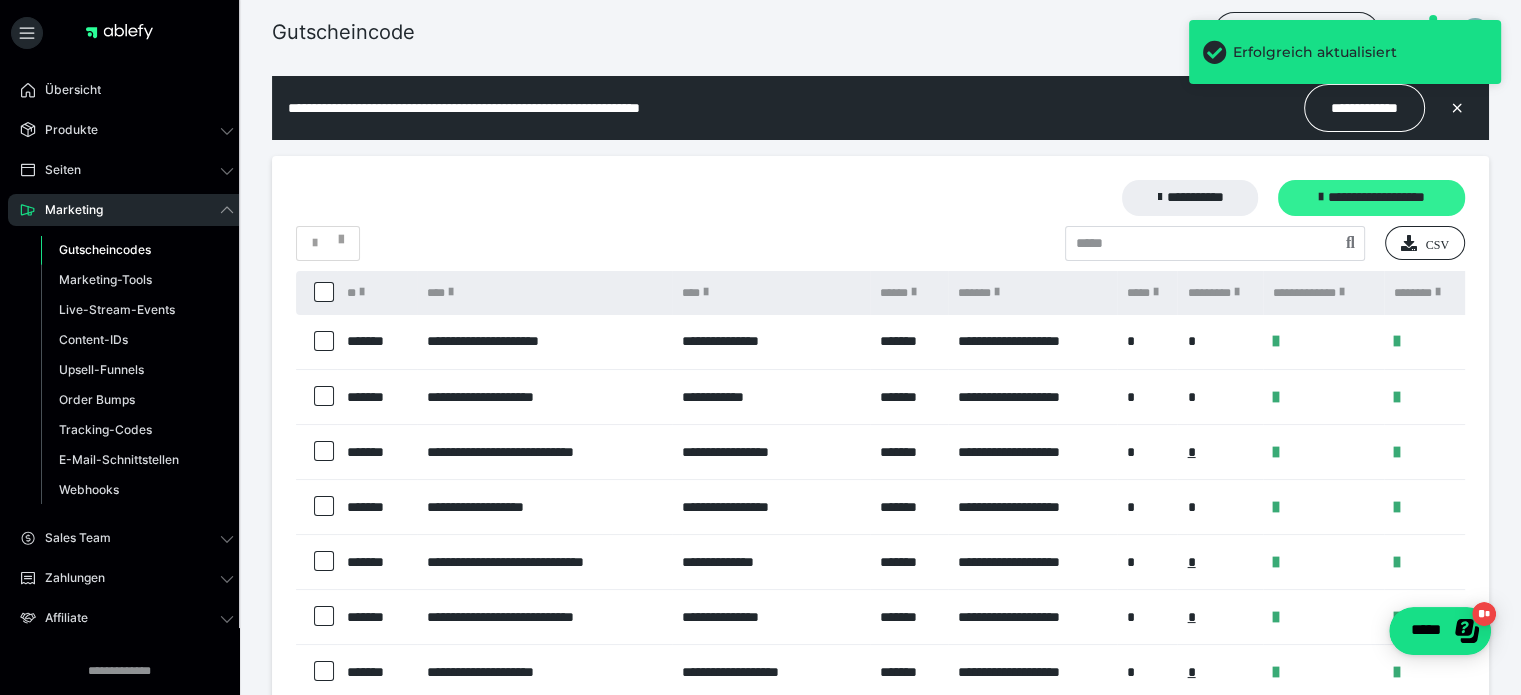 click on "**********" at bounding box center [1371, 198] 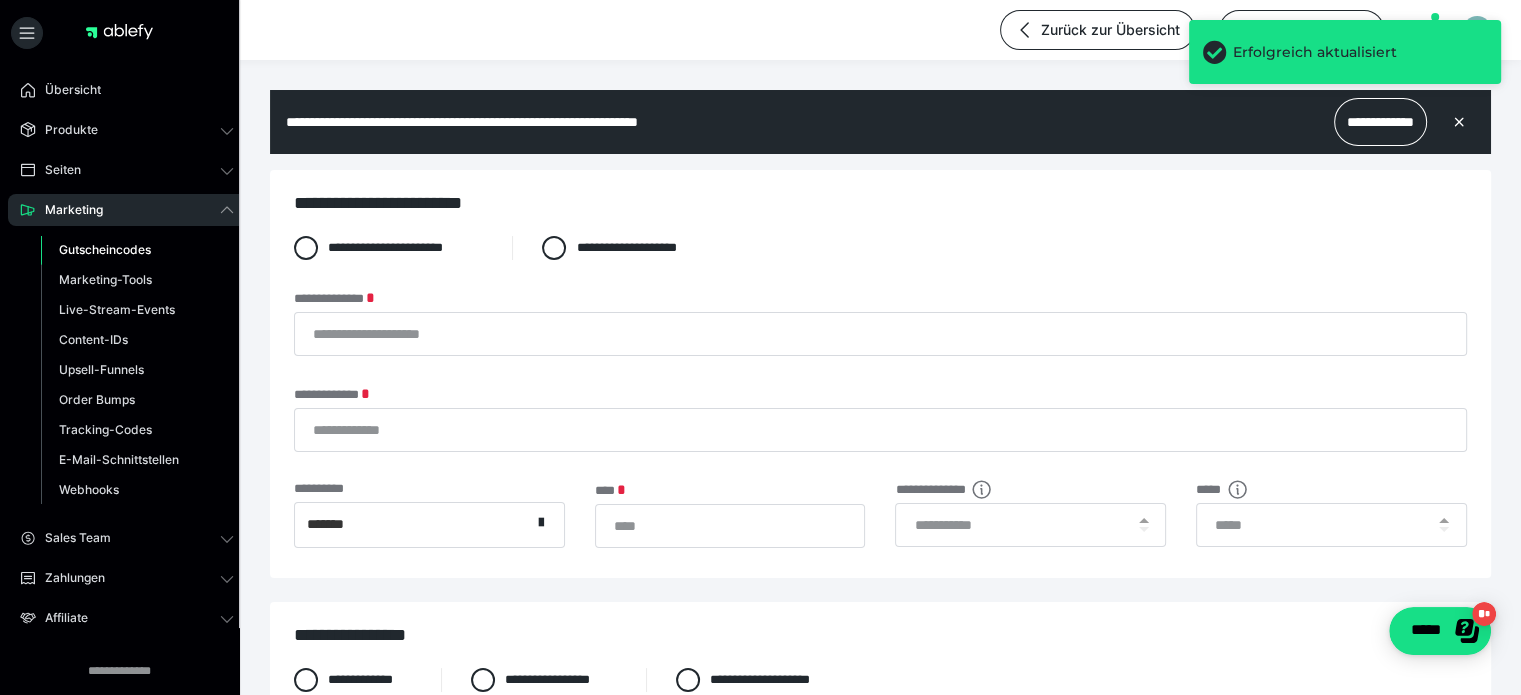 scroll, scrollTop: 0, scrollLeft: 0, axis: both 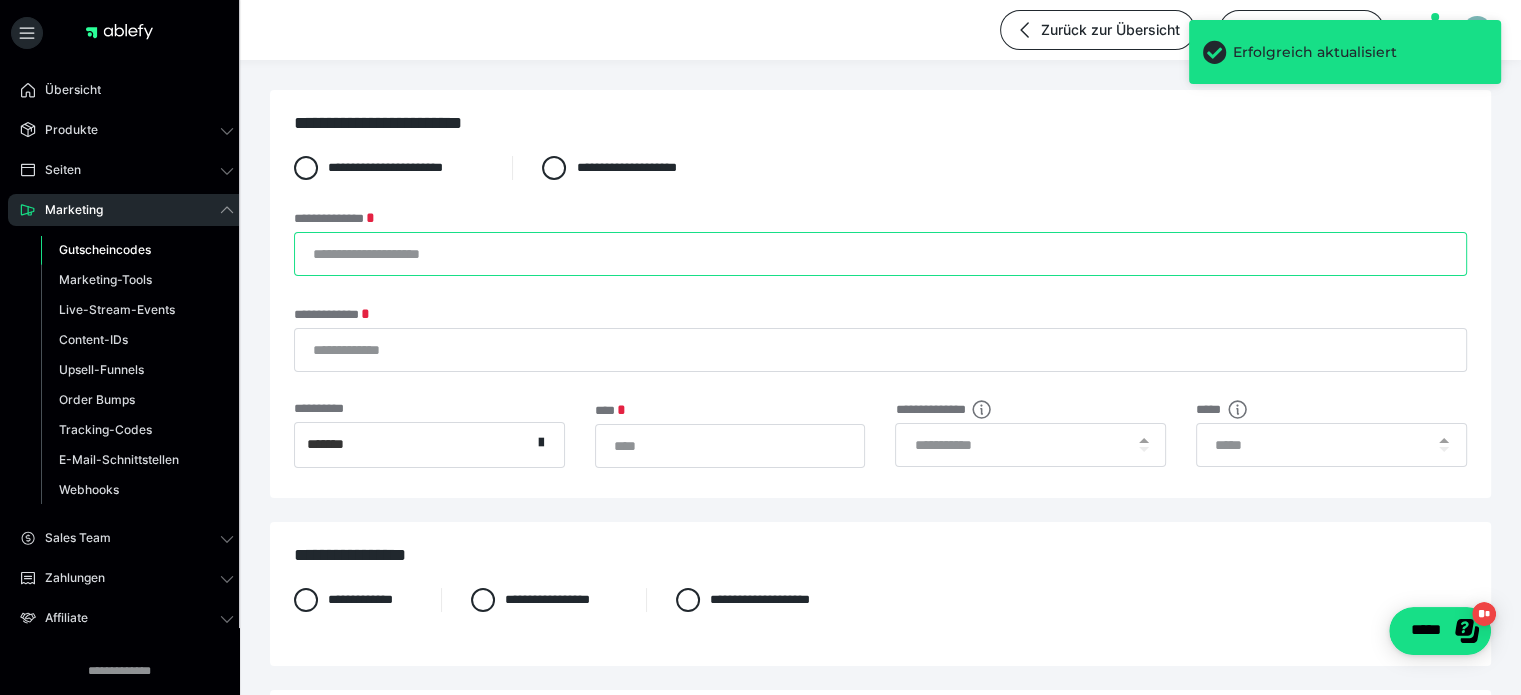 click on "**********" at bounding box center [880, 254] 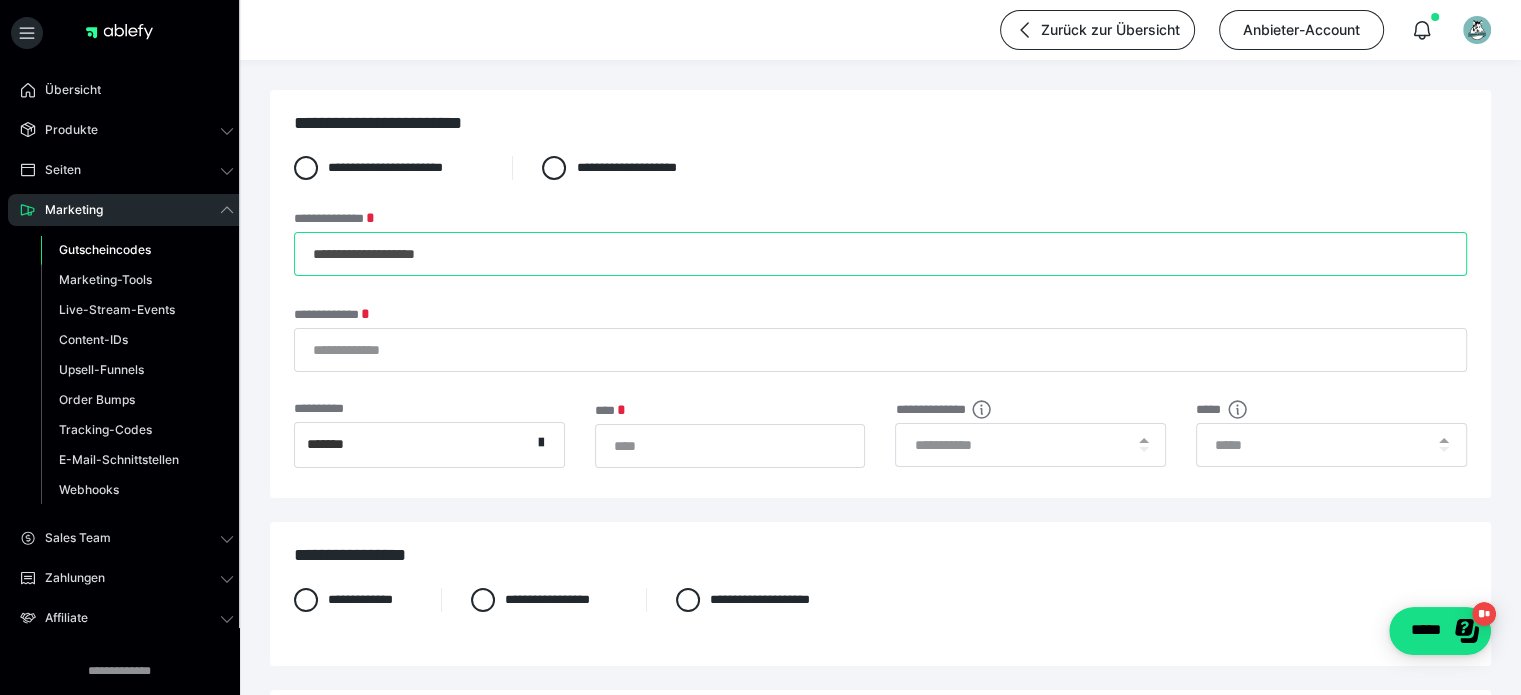 type on "**********" 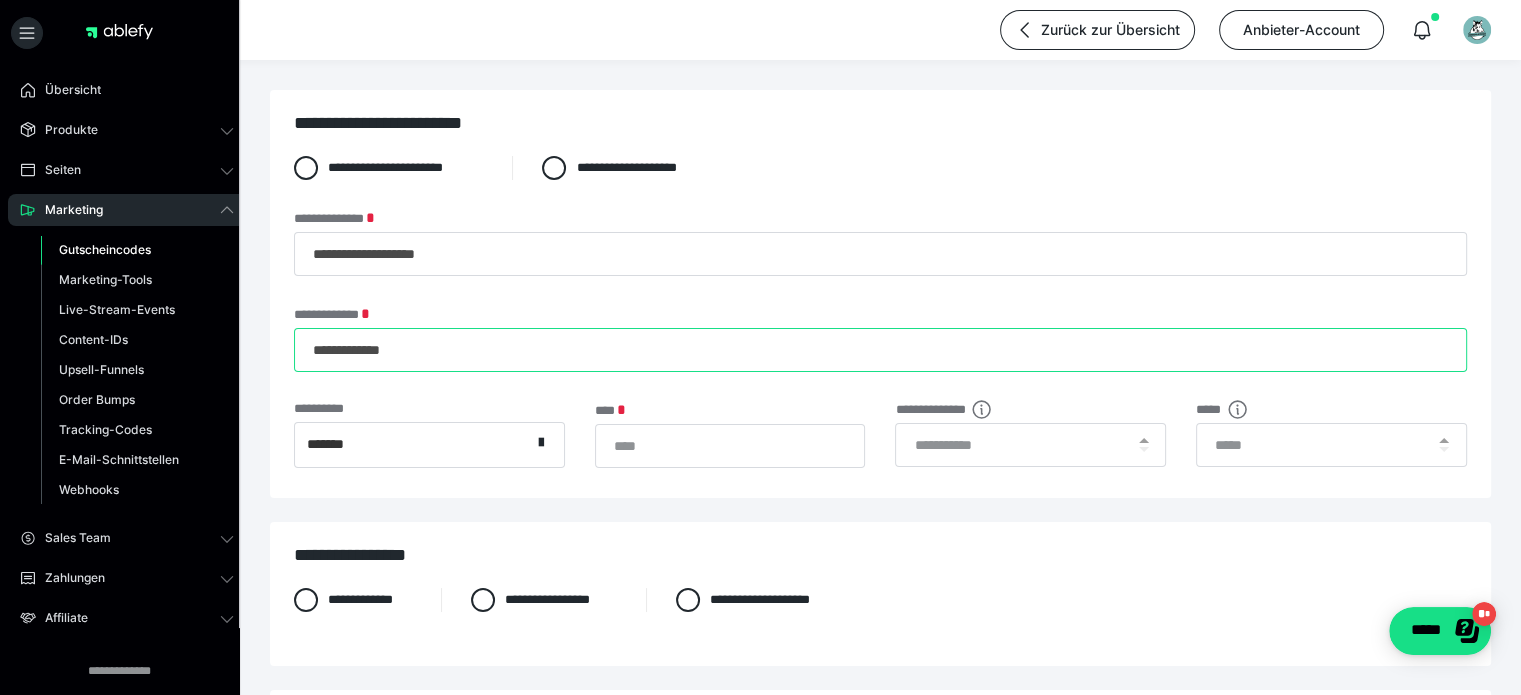 type on "**********" 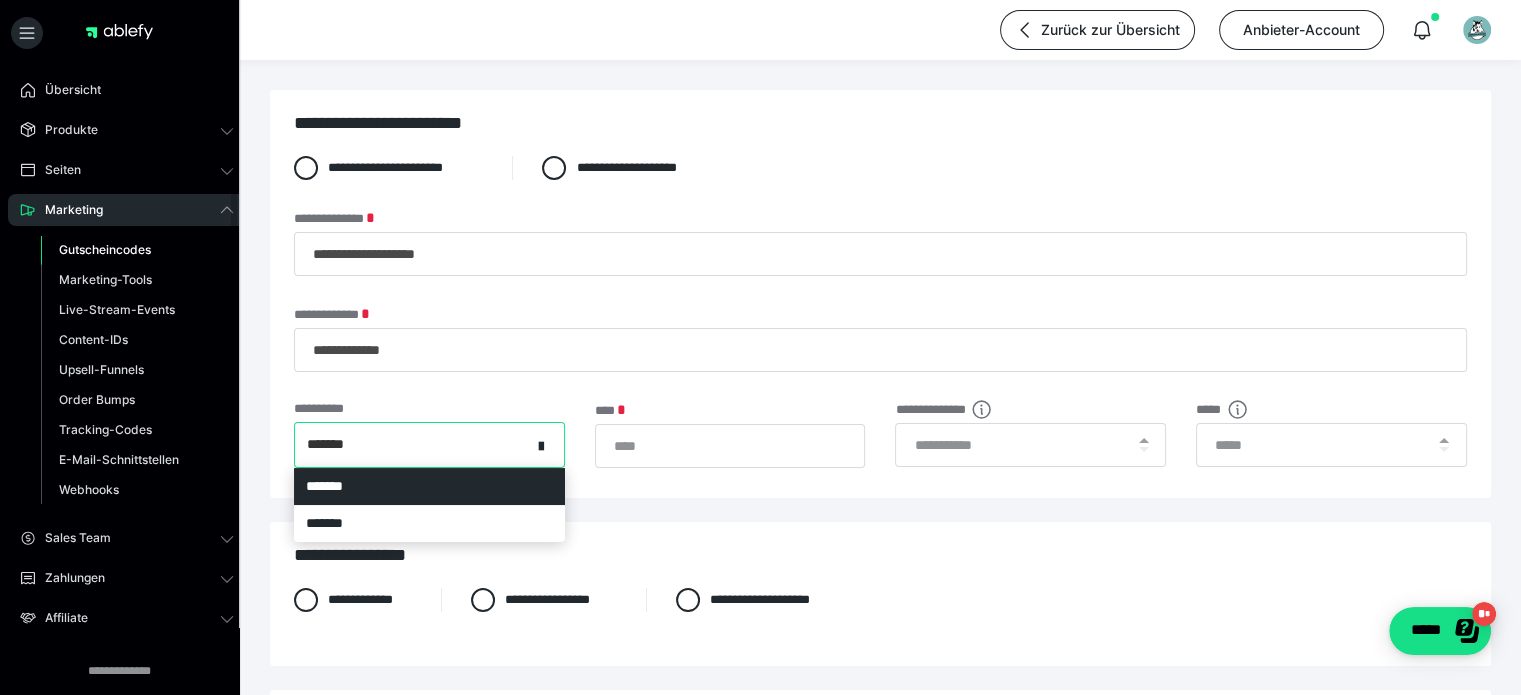 click on "*******" at bounding box center [336, 444] 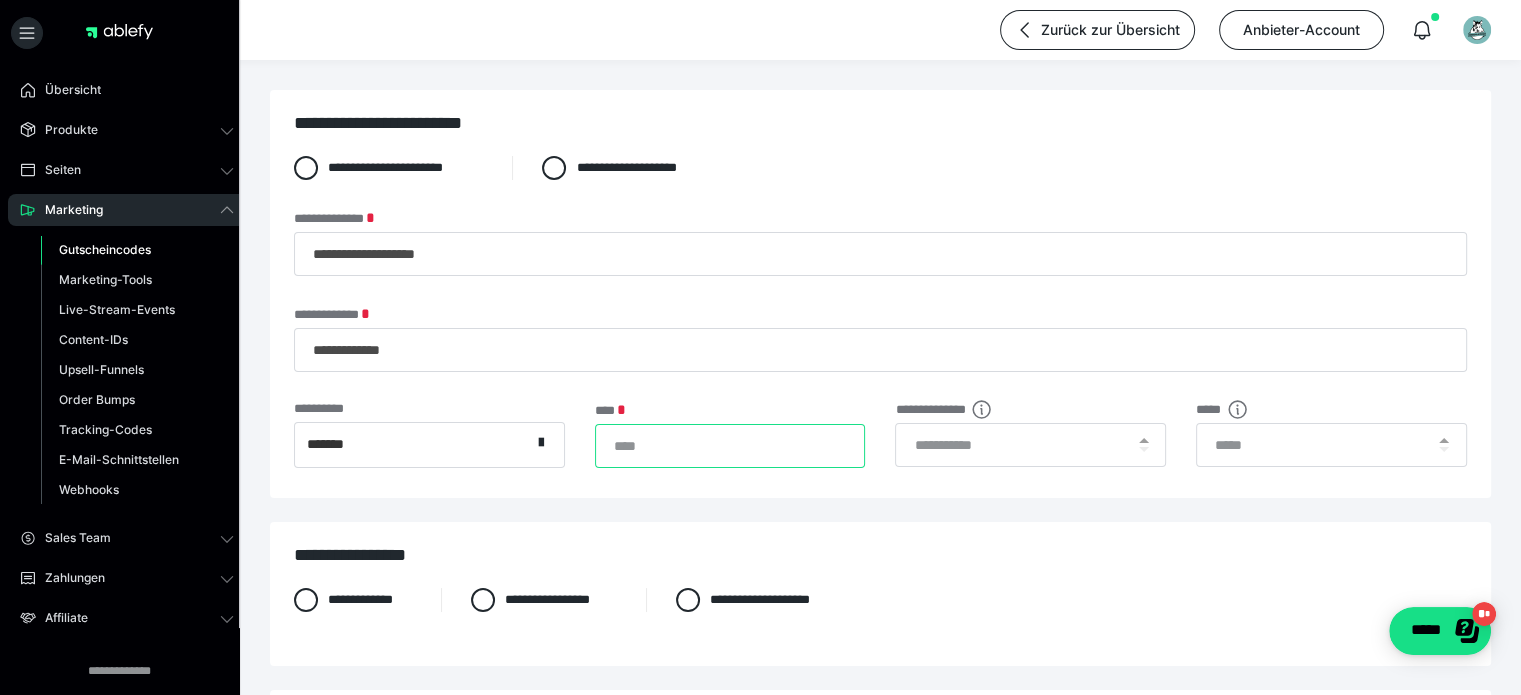 click on "*" at bounding box center (730, 446) 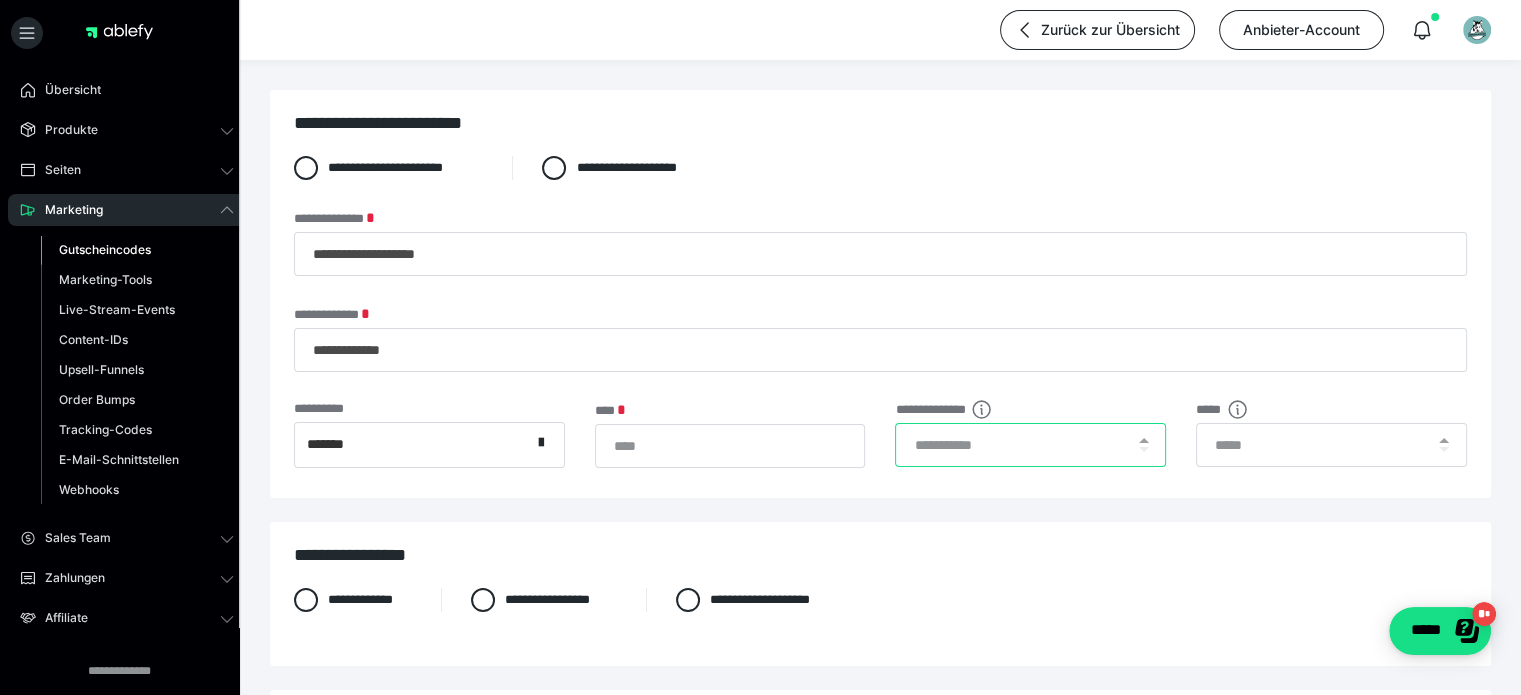 click at bounding box center (1030, 445) 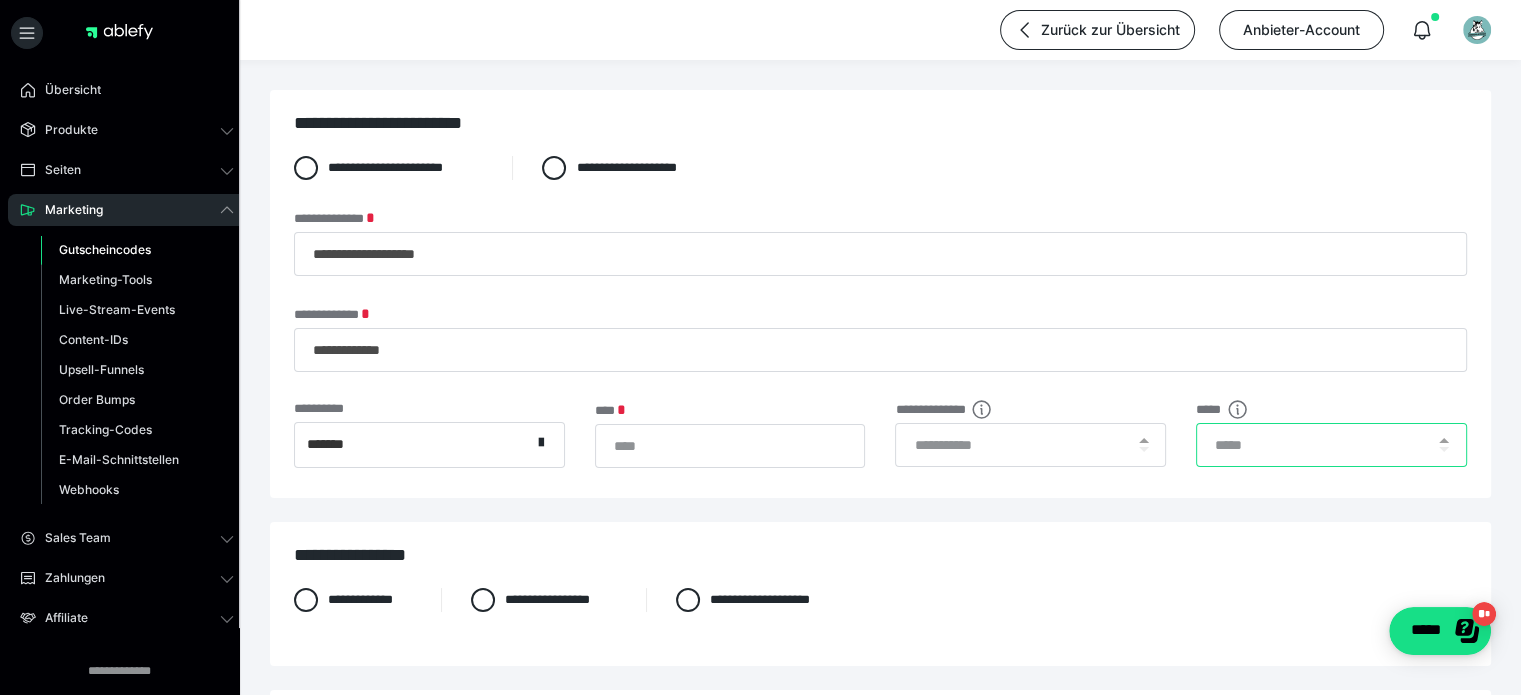 click at bounding box center (1331, 445) 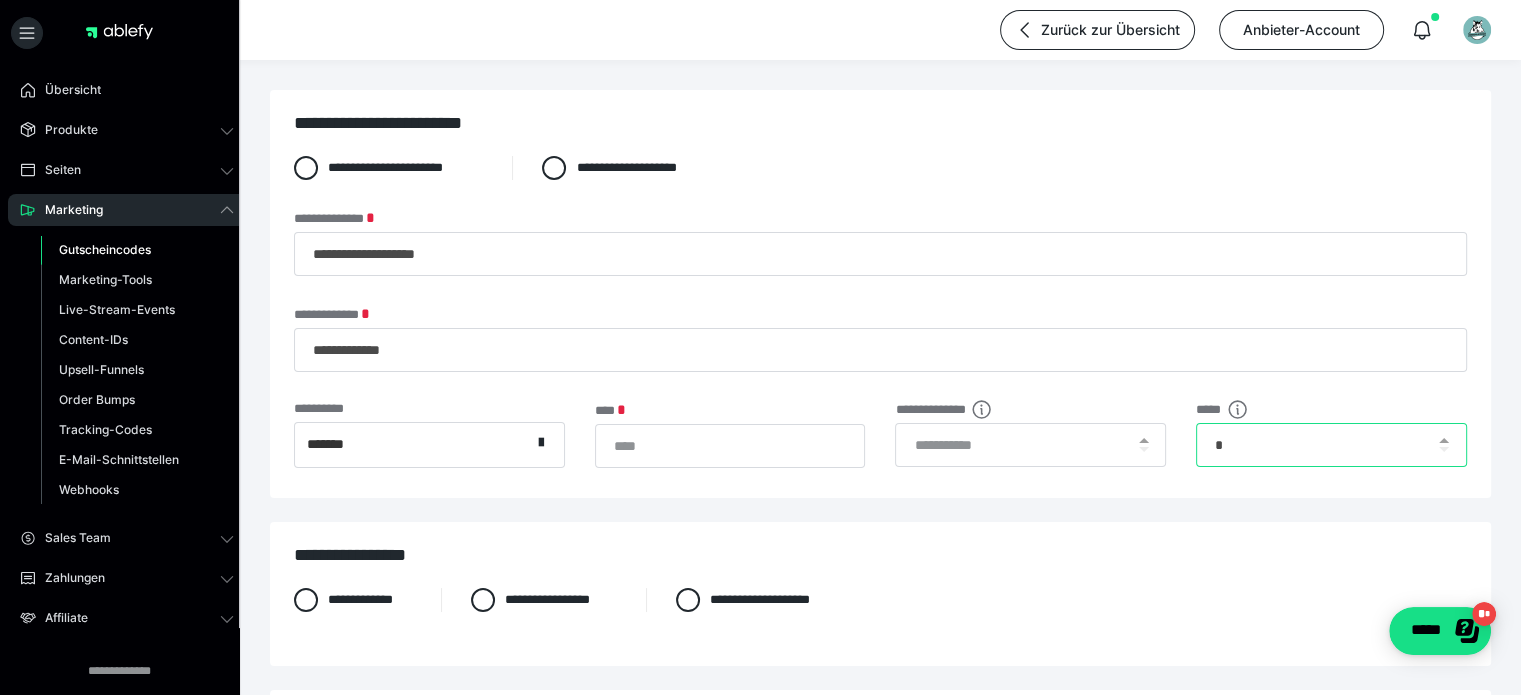 type on "*" 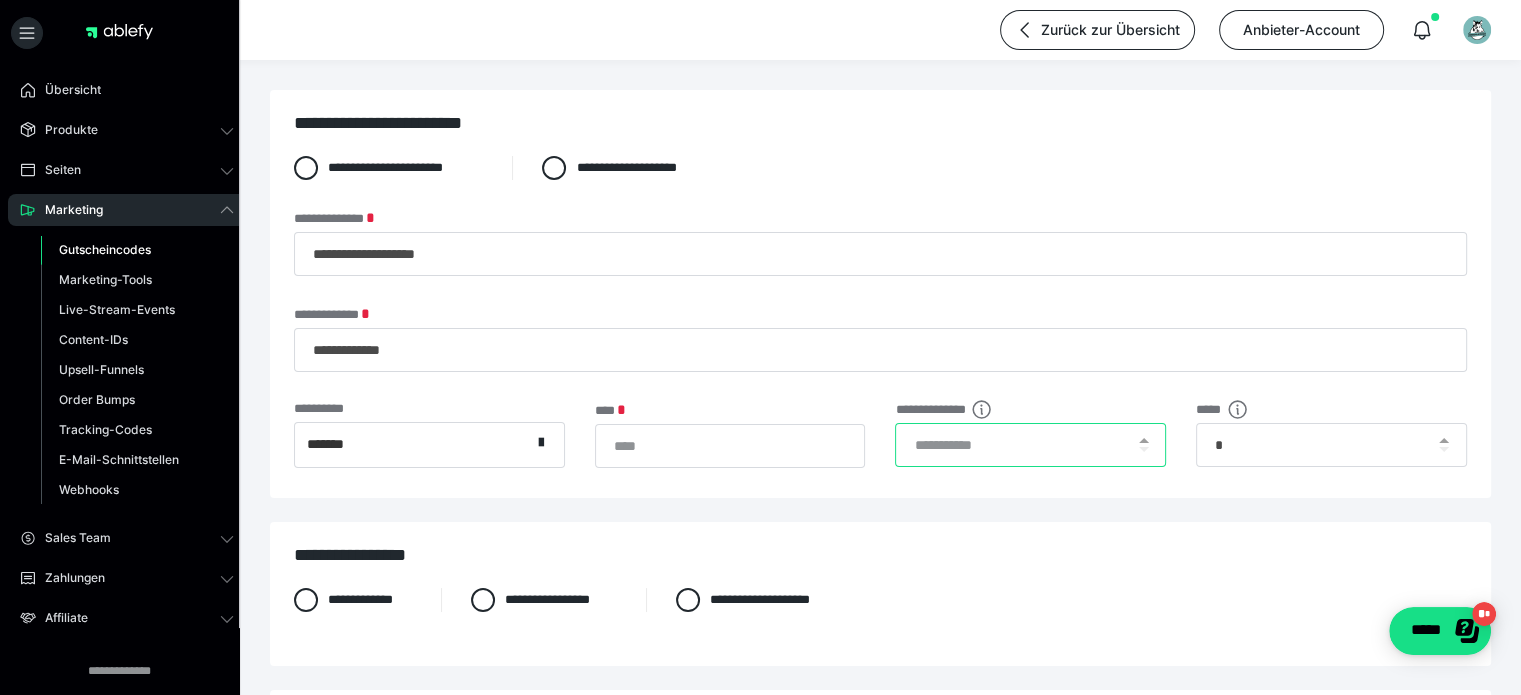 click at bounding box center (1030, 445) 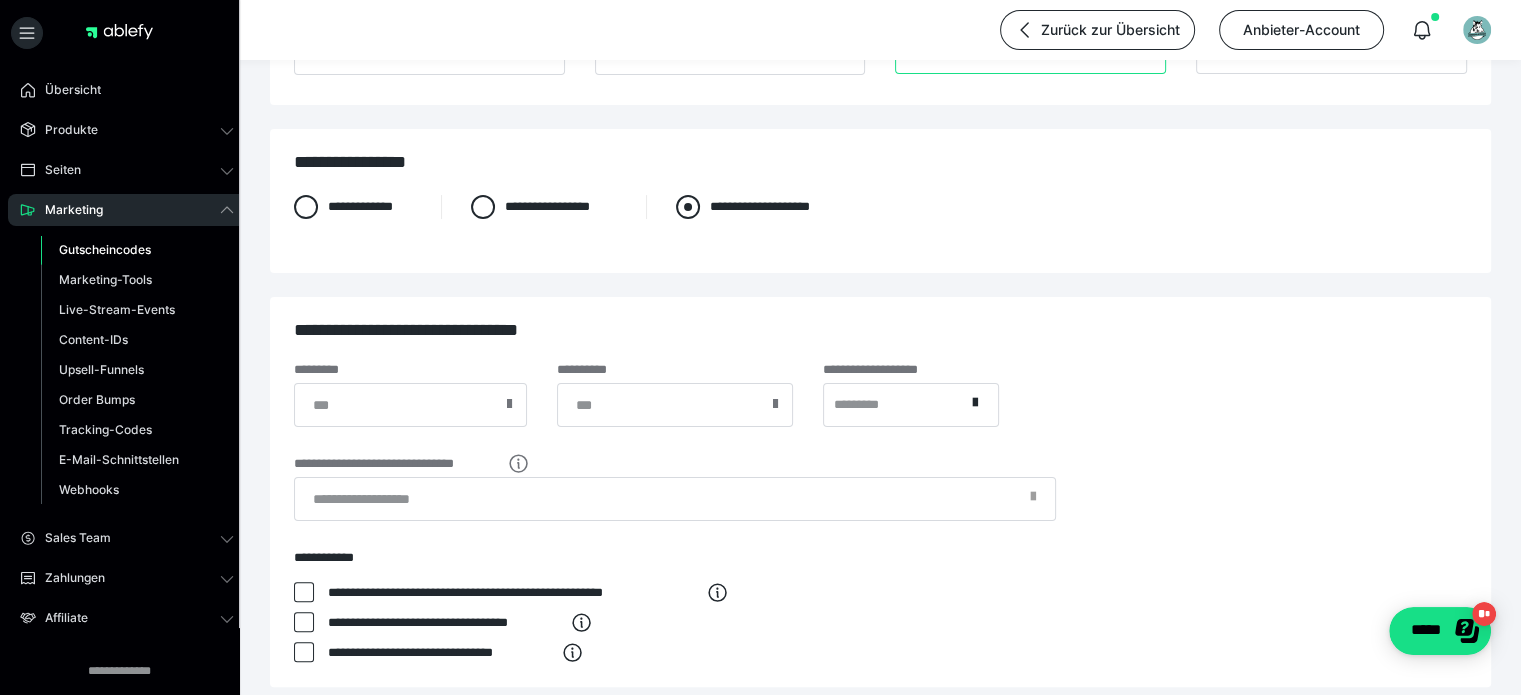 scroll, scrollTop: 400, scrollLeft: 0, axis: vertical 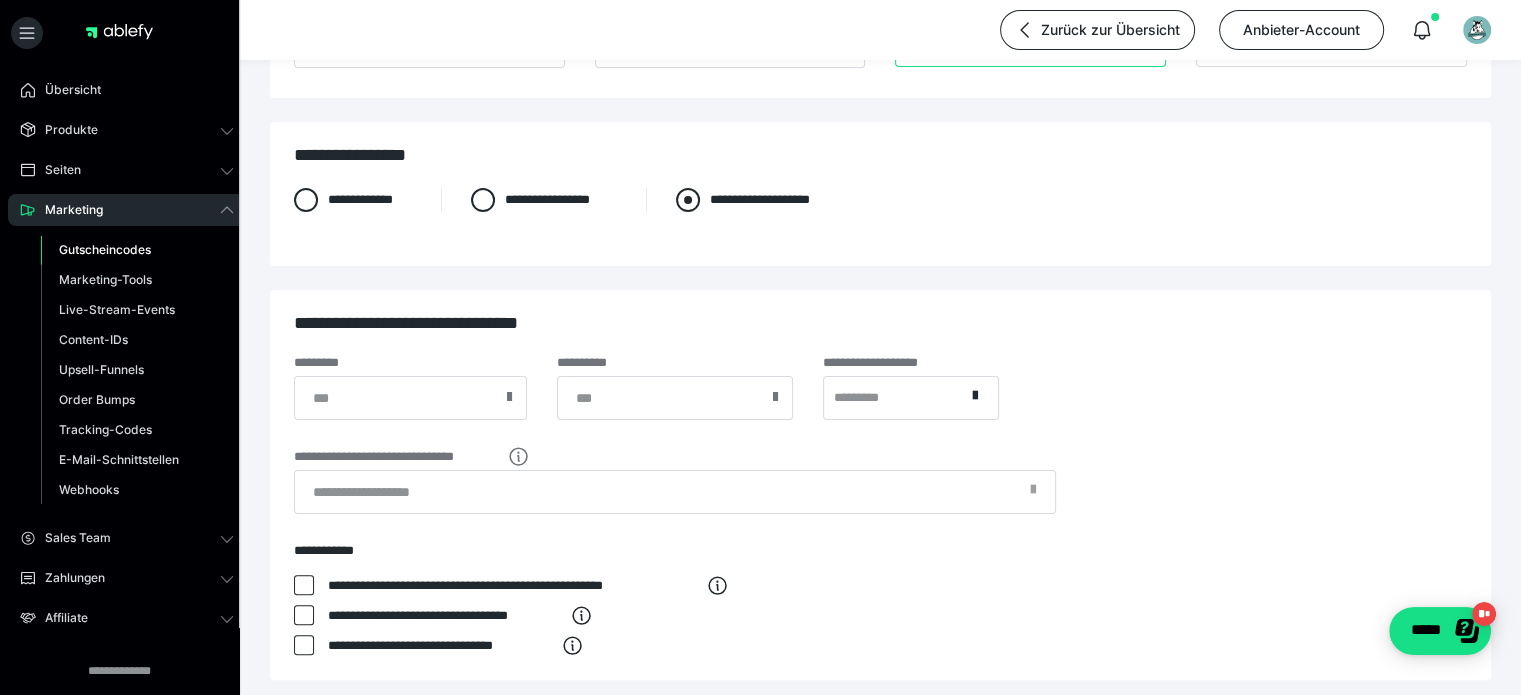 type on "*" 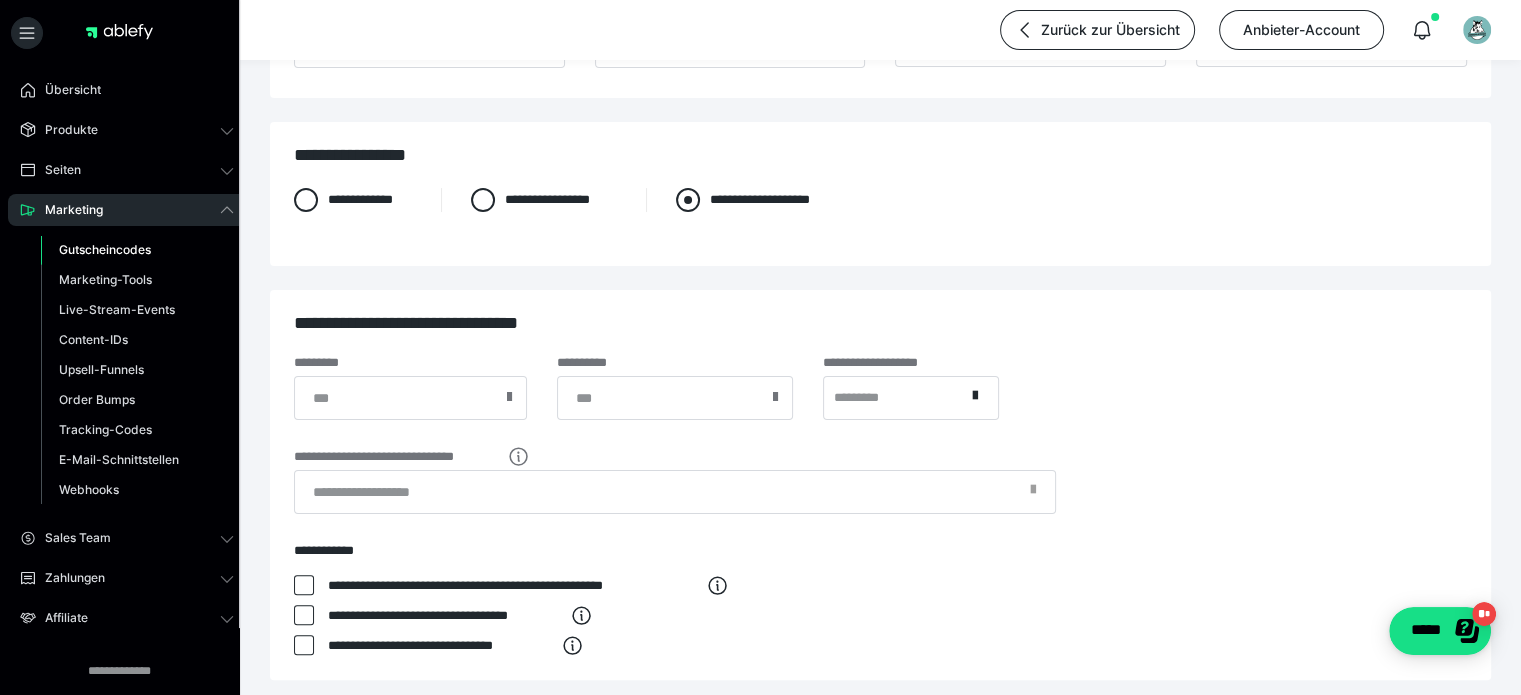 click on "**********" at bounding box center [763, 200] 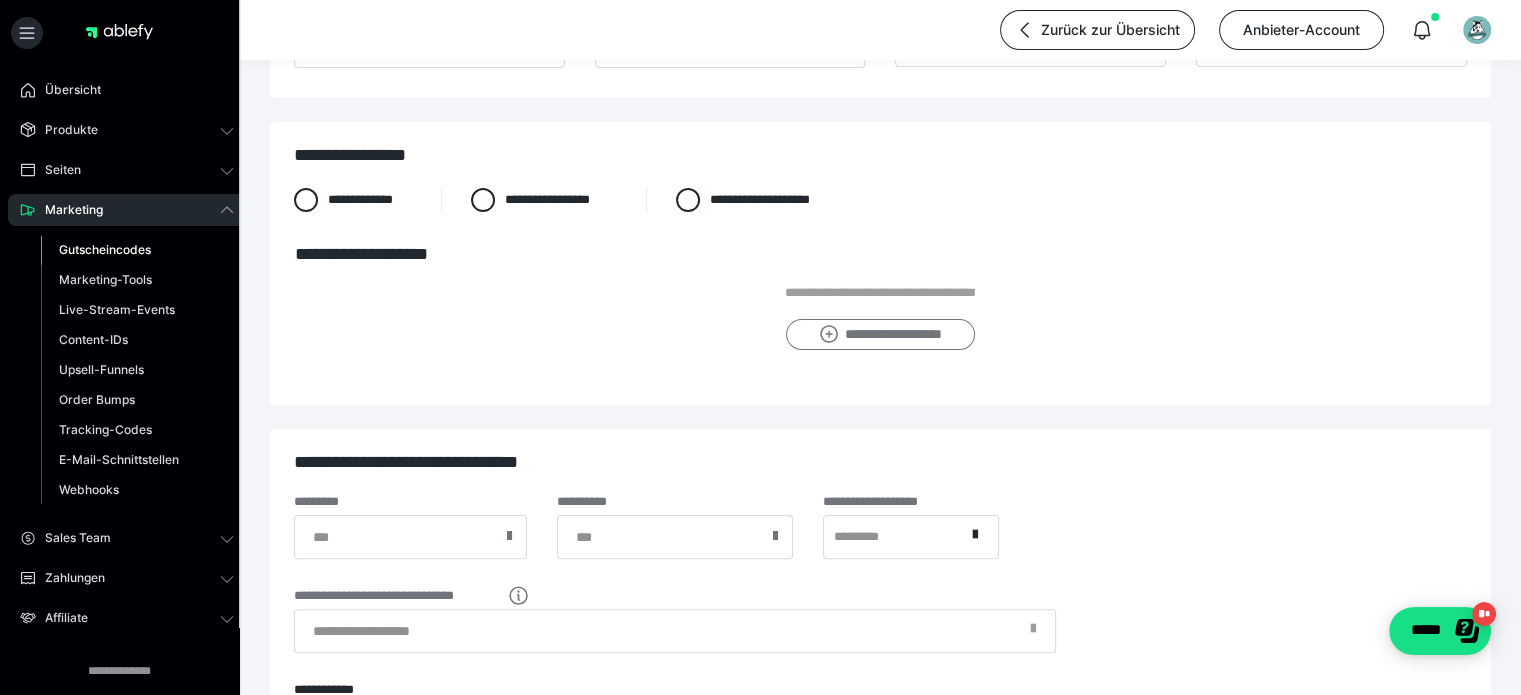 click on "**********" at bounding box center (880, 335) 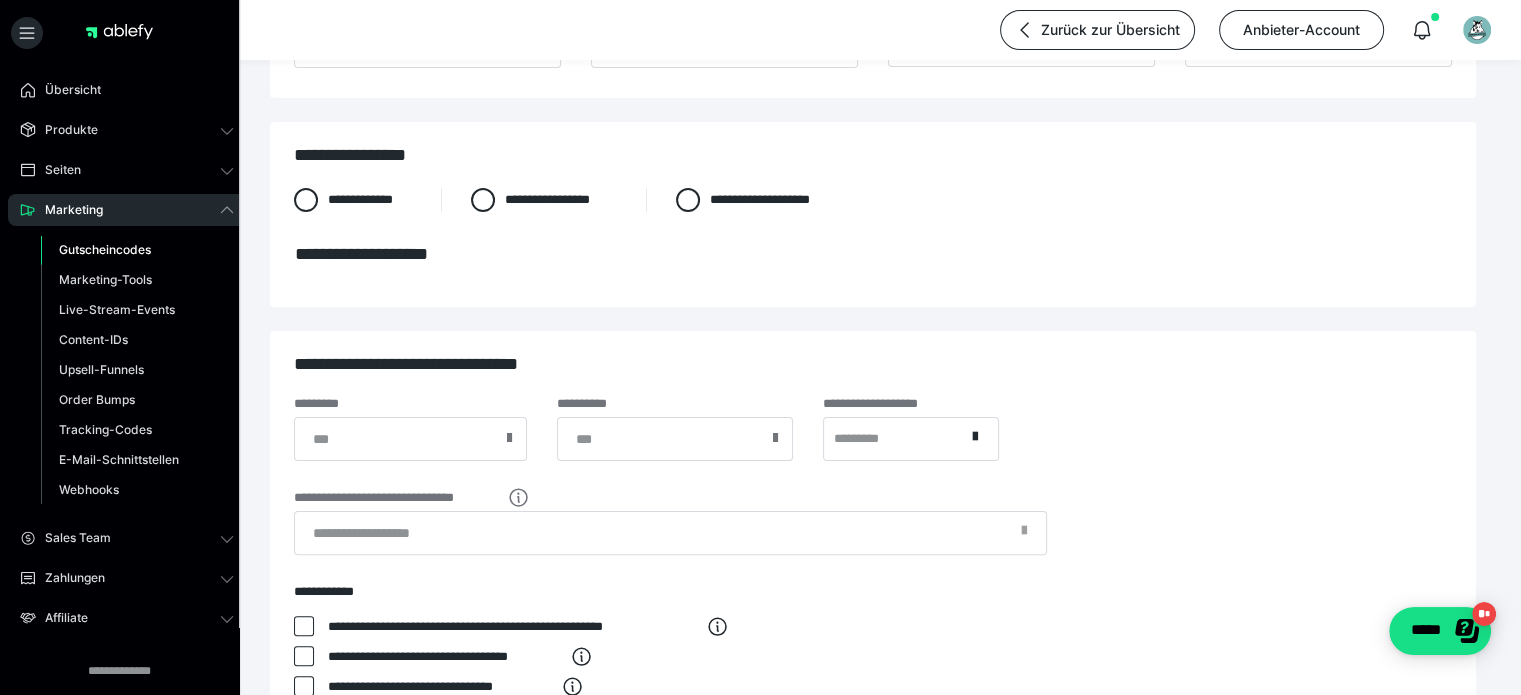 scroll, scrollTop: 0, scrollLeft: 0, axis: both 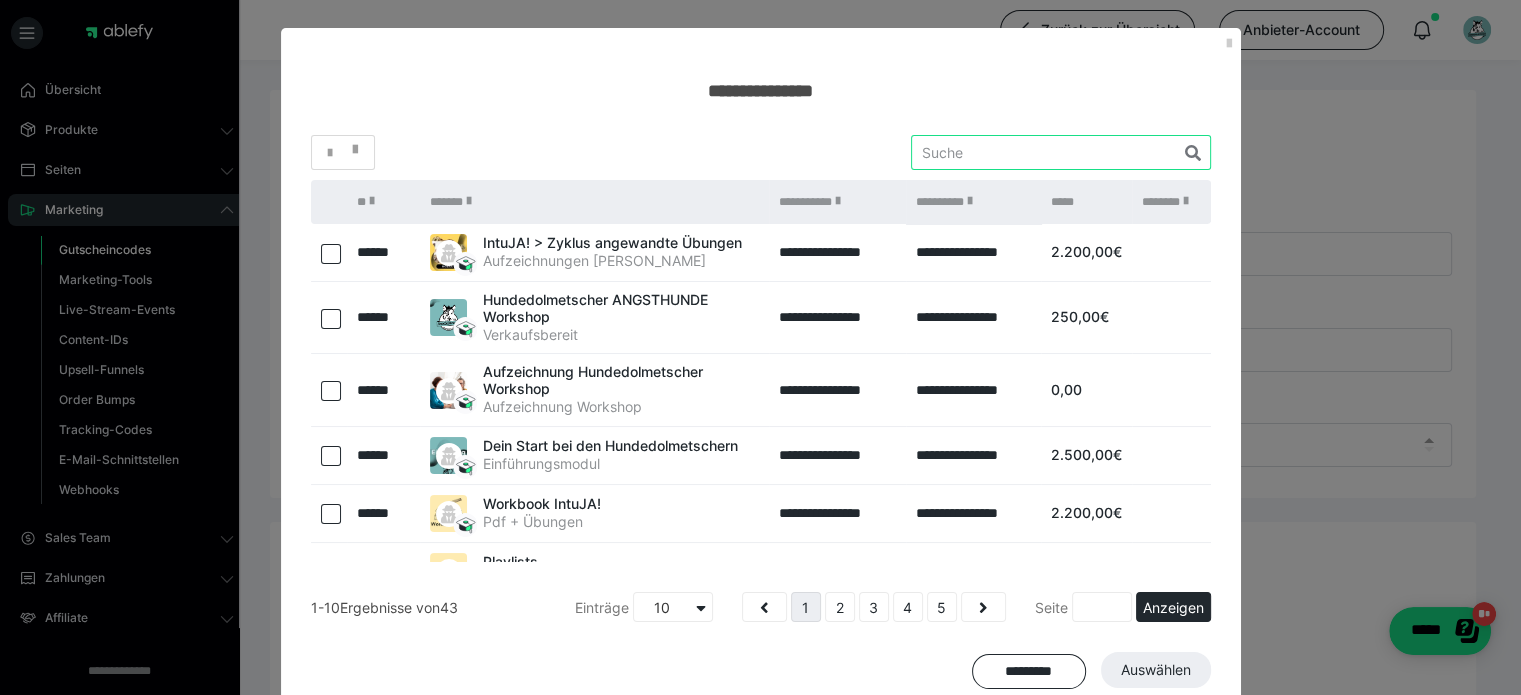 click at bounding box center [1061, 152] 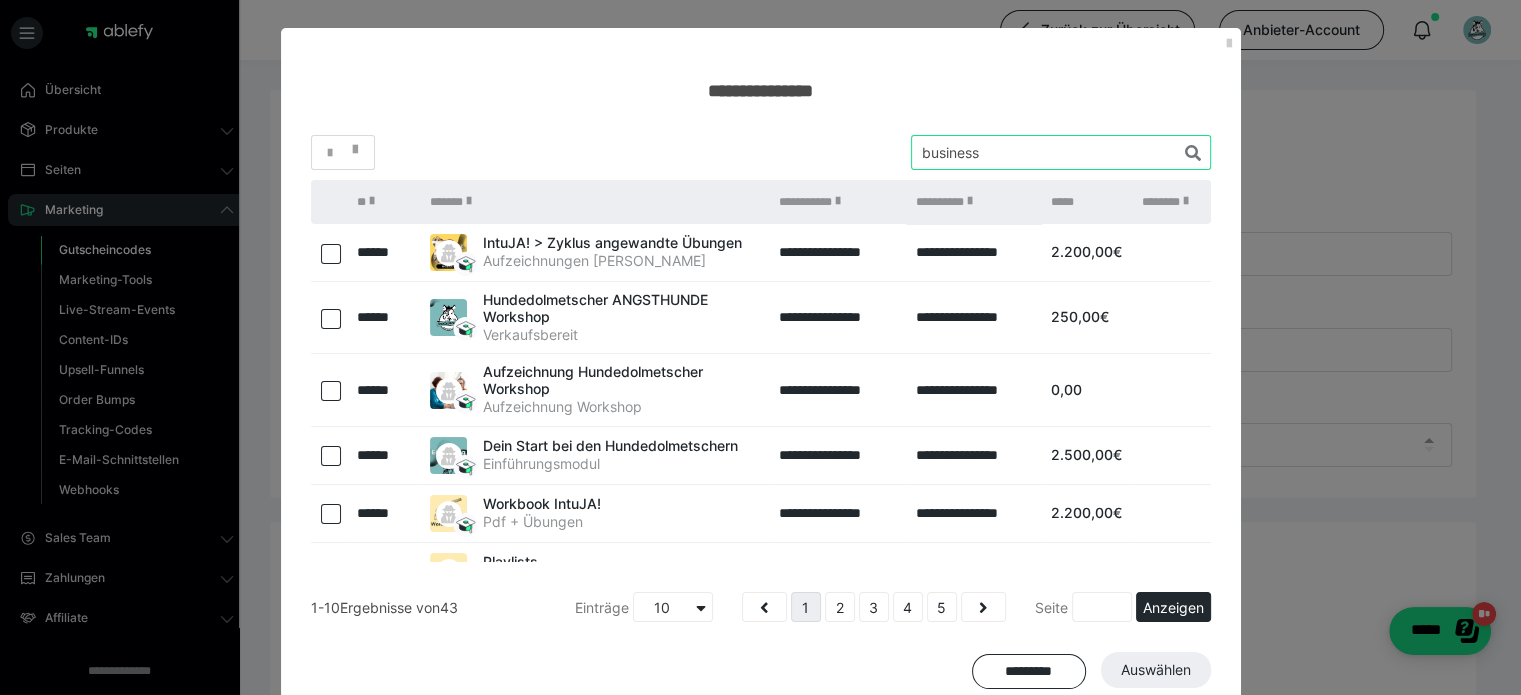 type on "business" 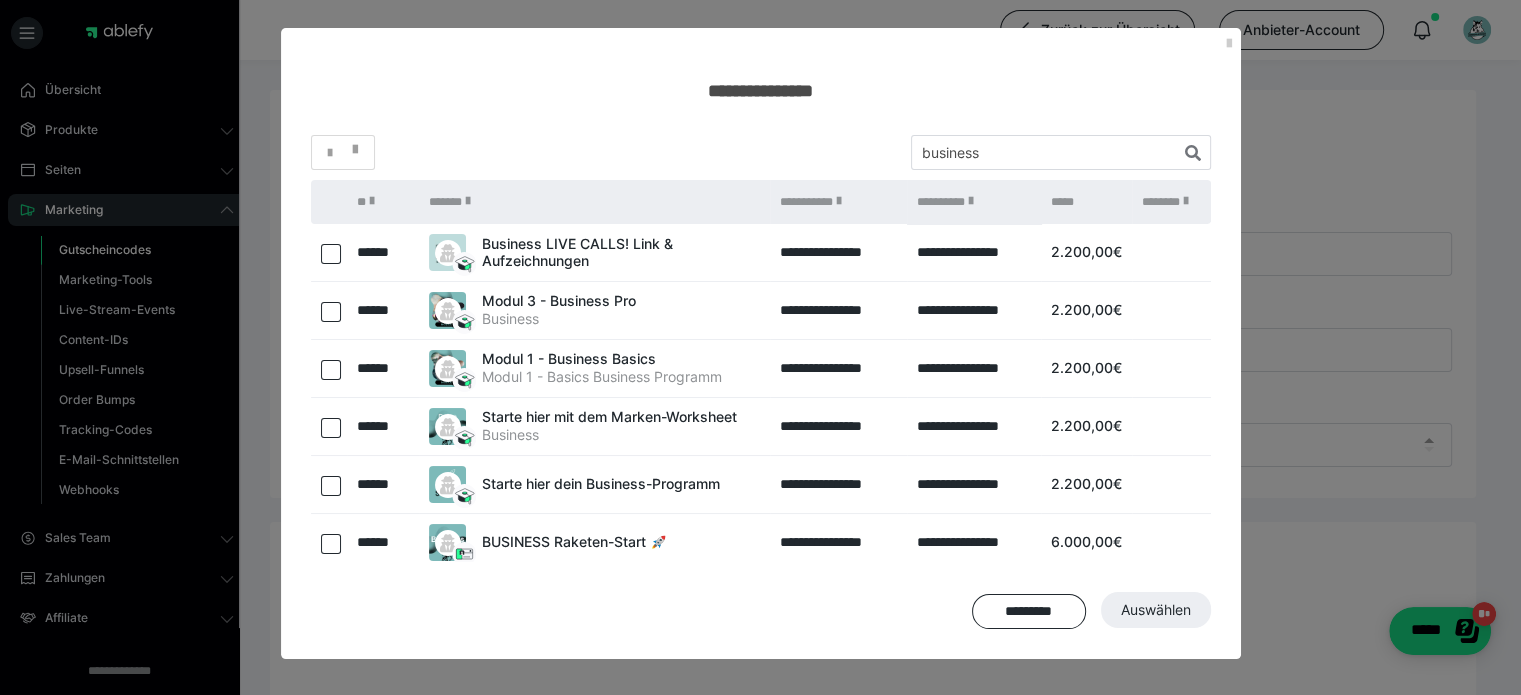 click at bounding box center [331, 544] 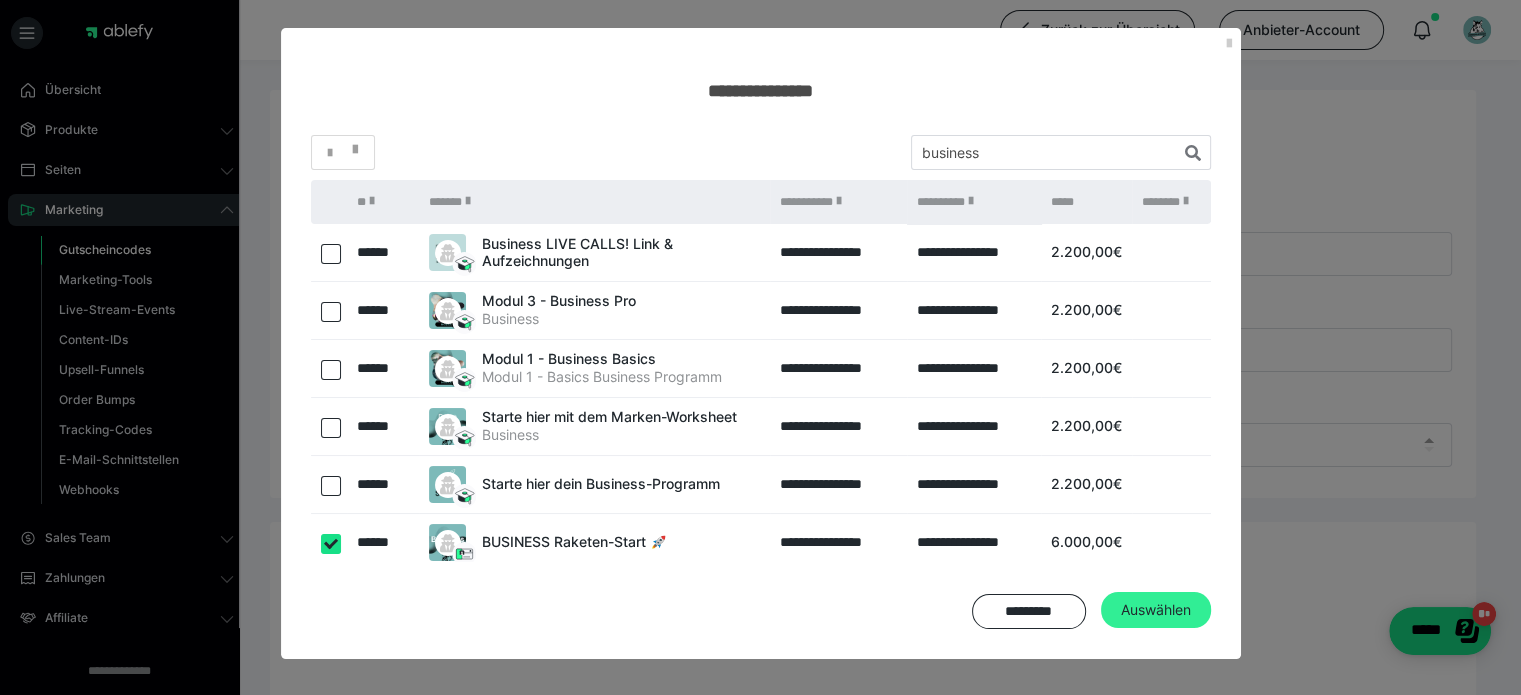 click on "Auswählen" at bounding box center [1156, 610] 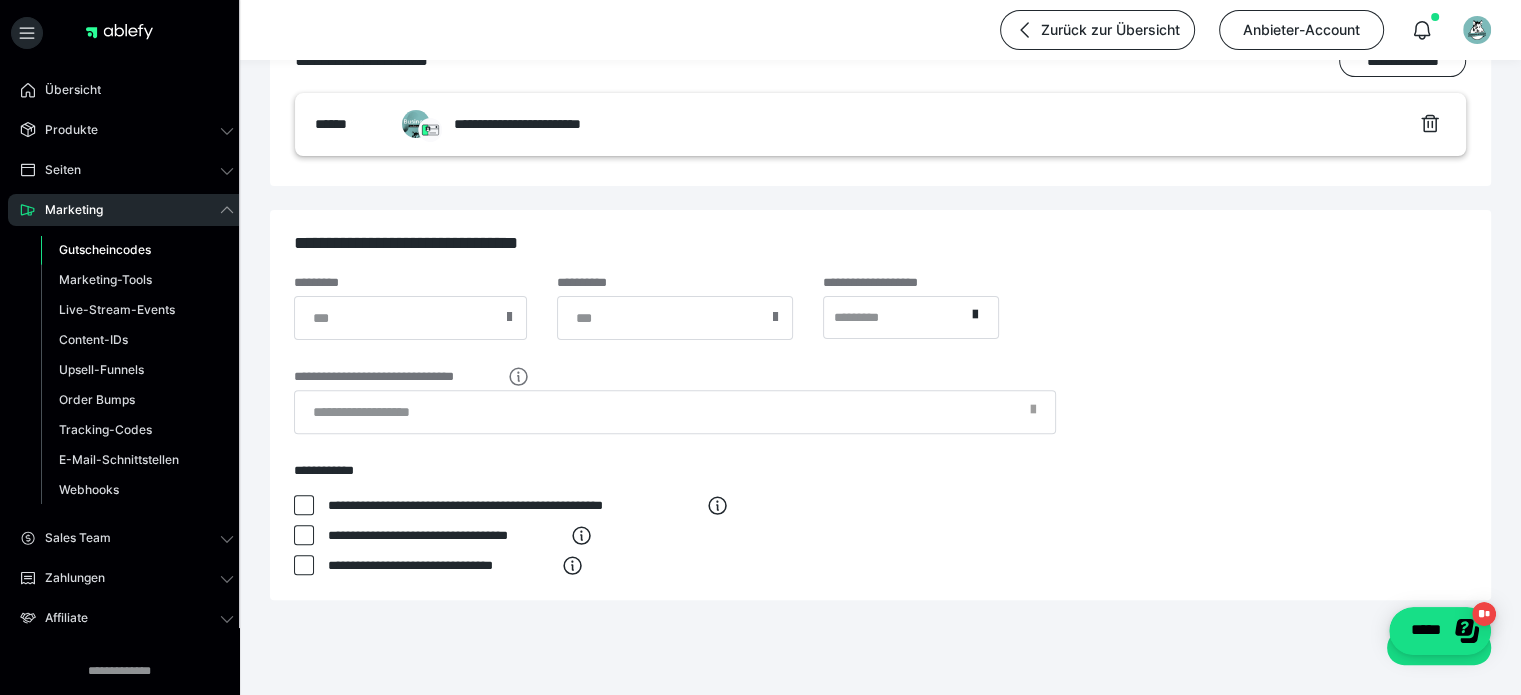 scroll, scrollTop: 665, scrollLeft: 0, axis: vertical 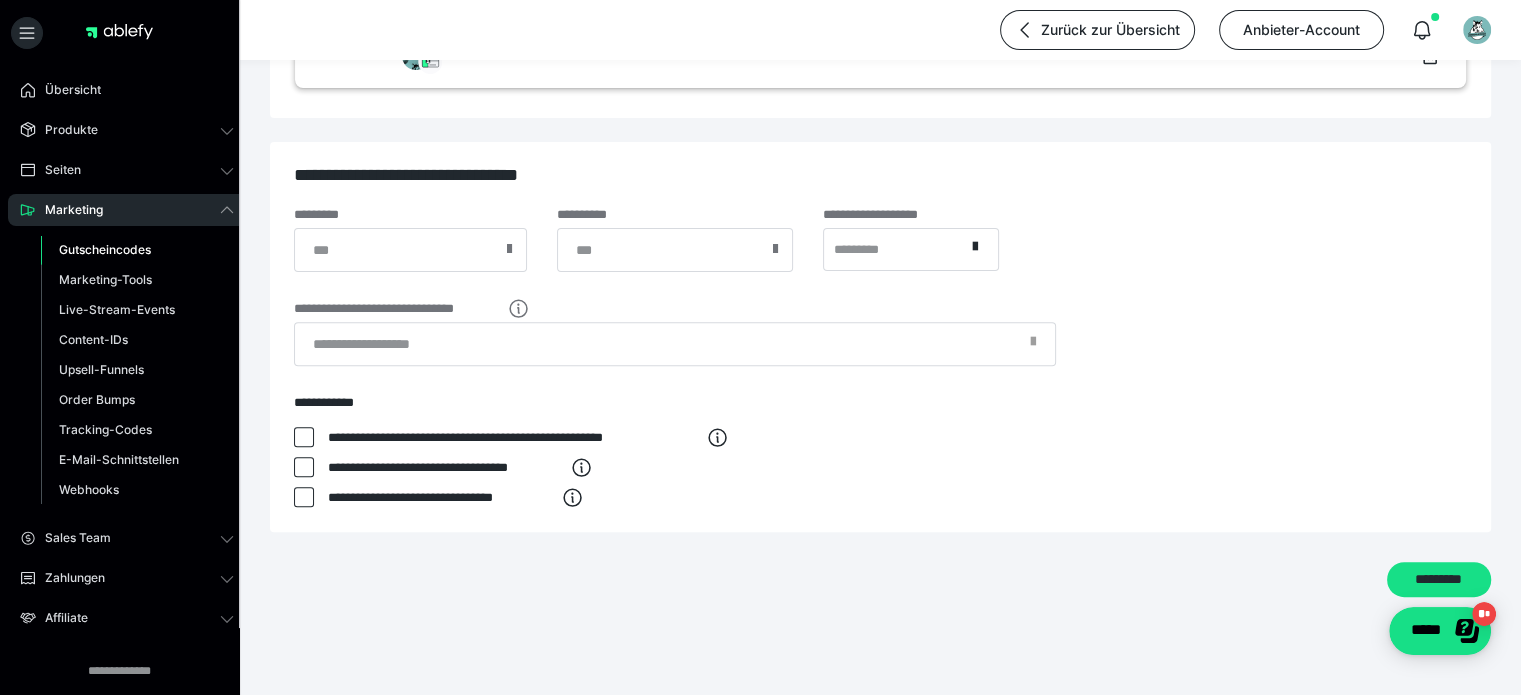 click at bounding box center [304, 497] 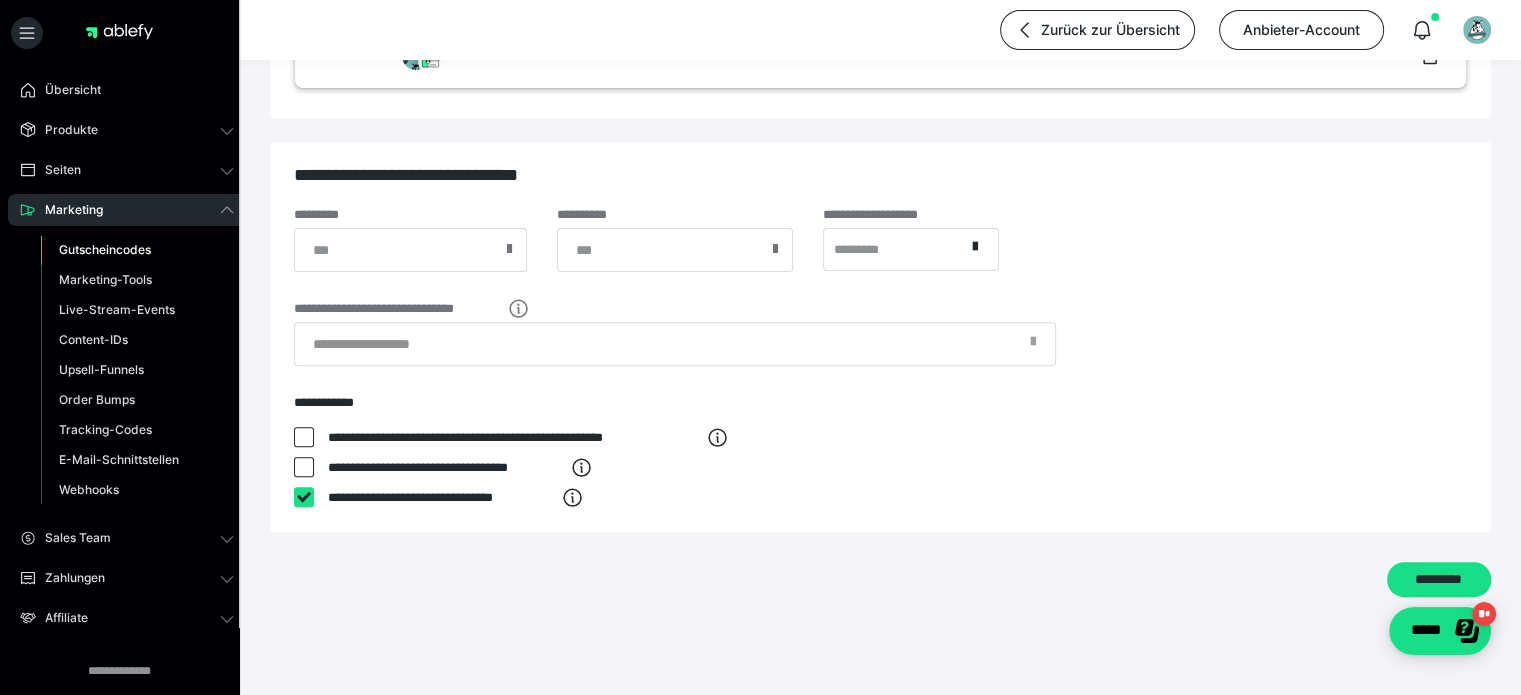 checkbox on "****" 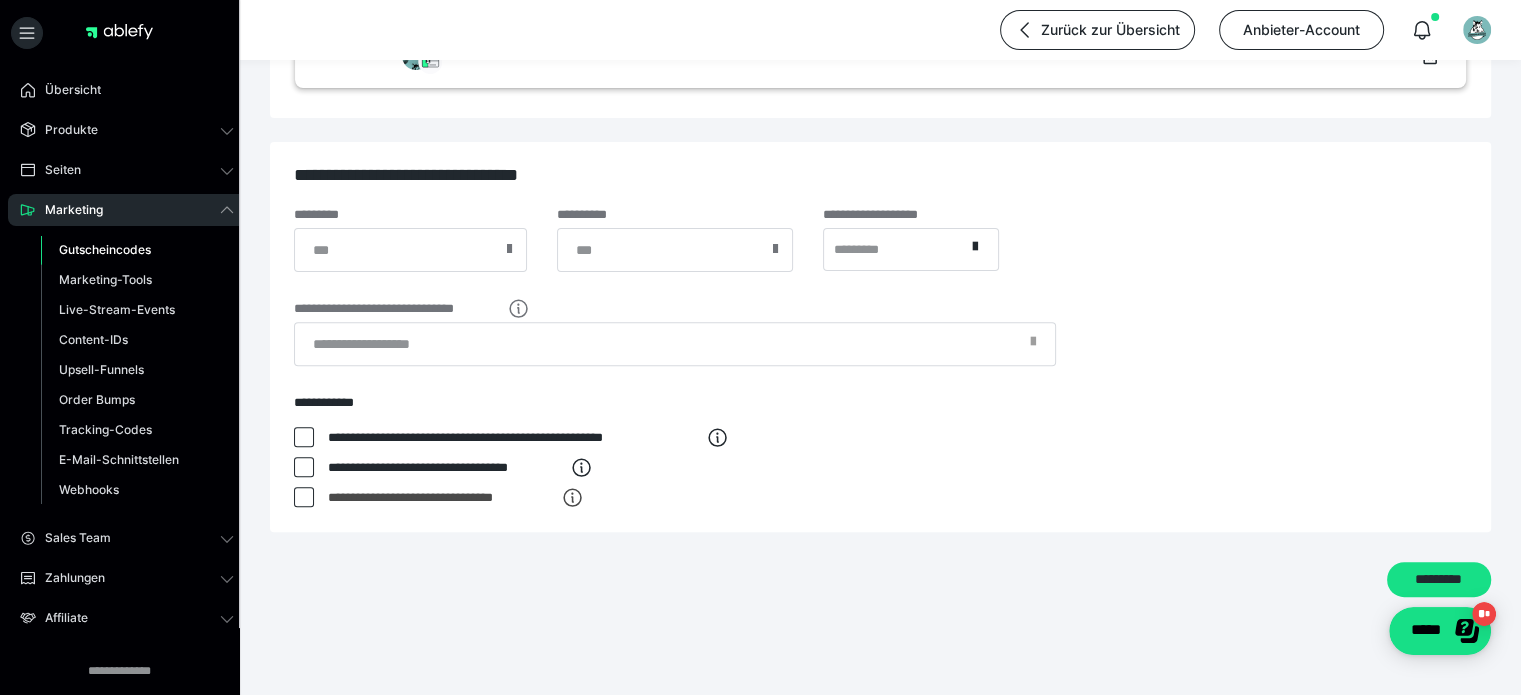 click on "**********" at bounding box center (880, 337) 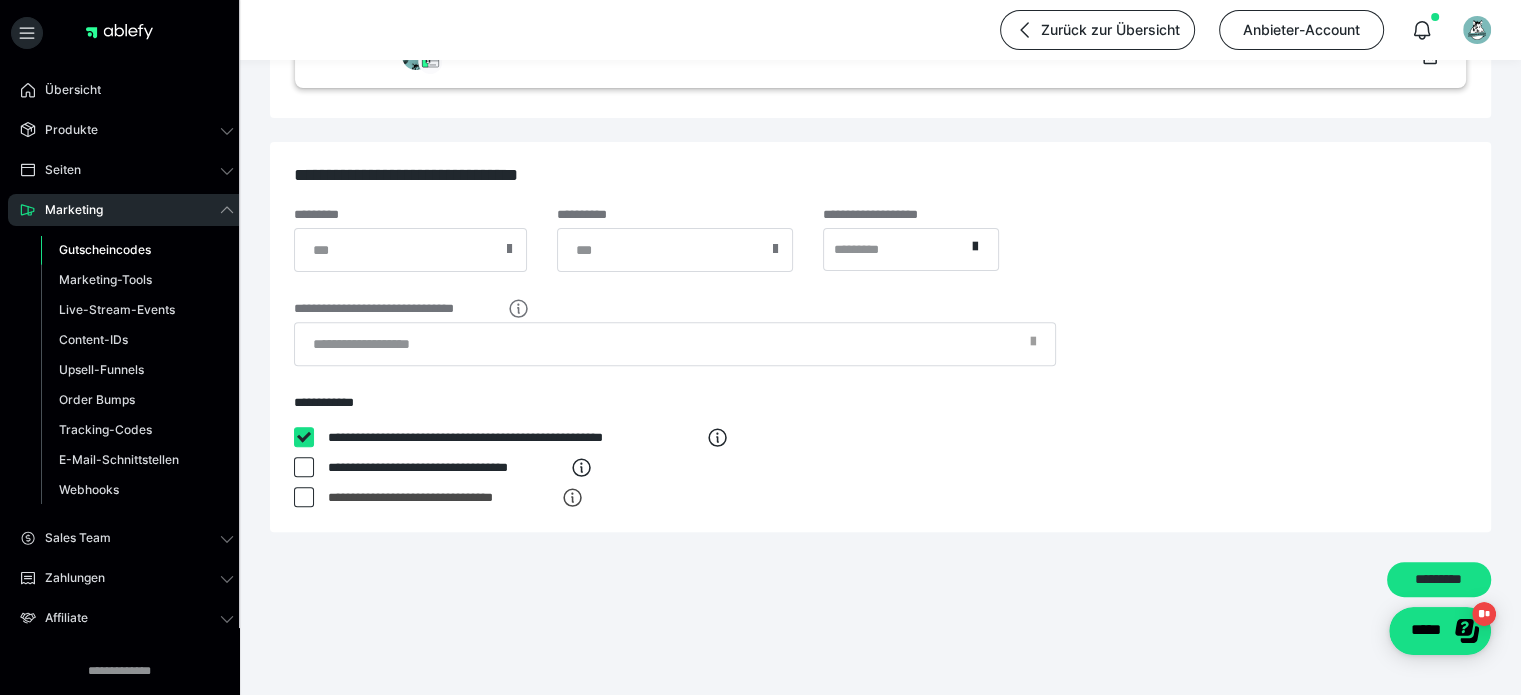 checkbox on "****" 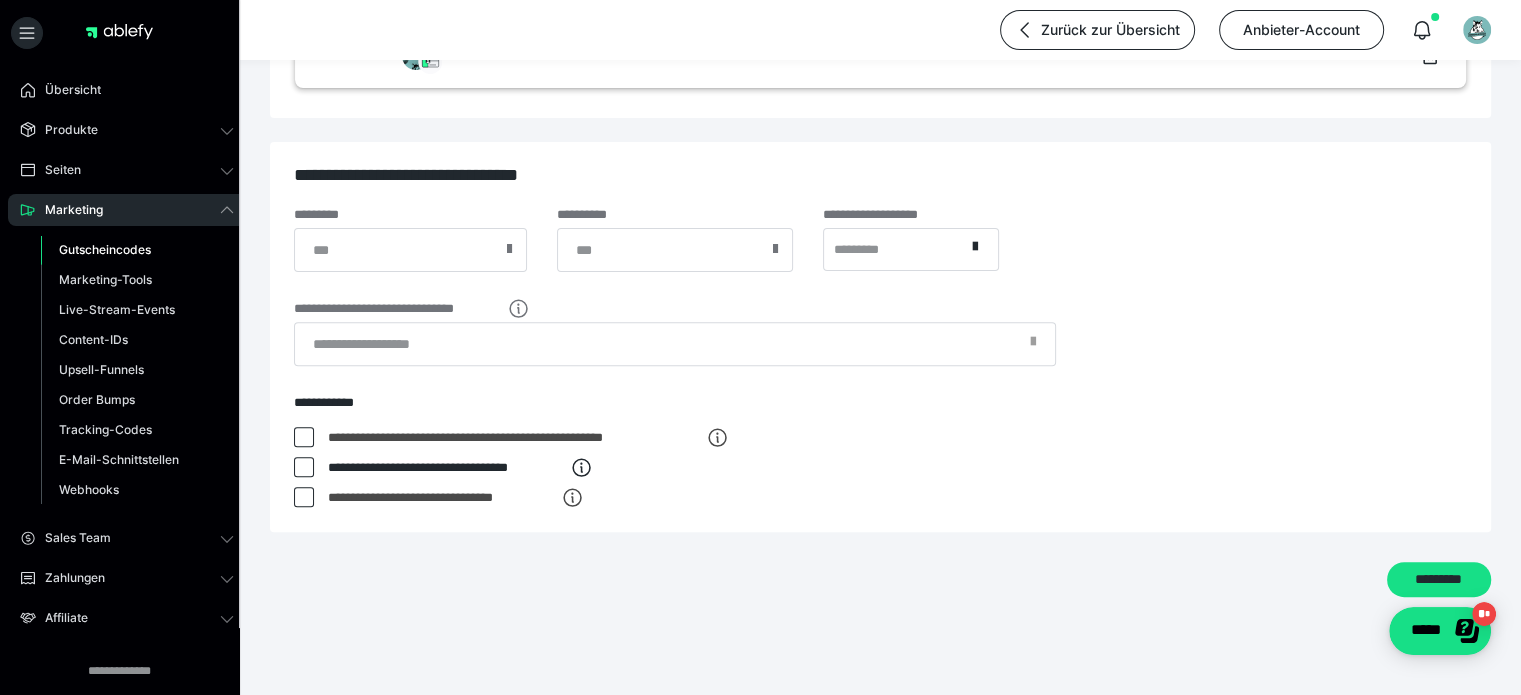 click at bounding box center (304, 467) 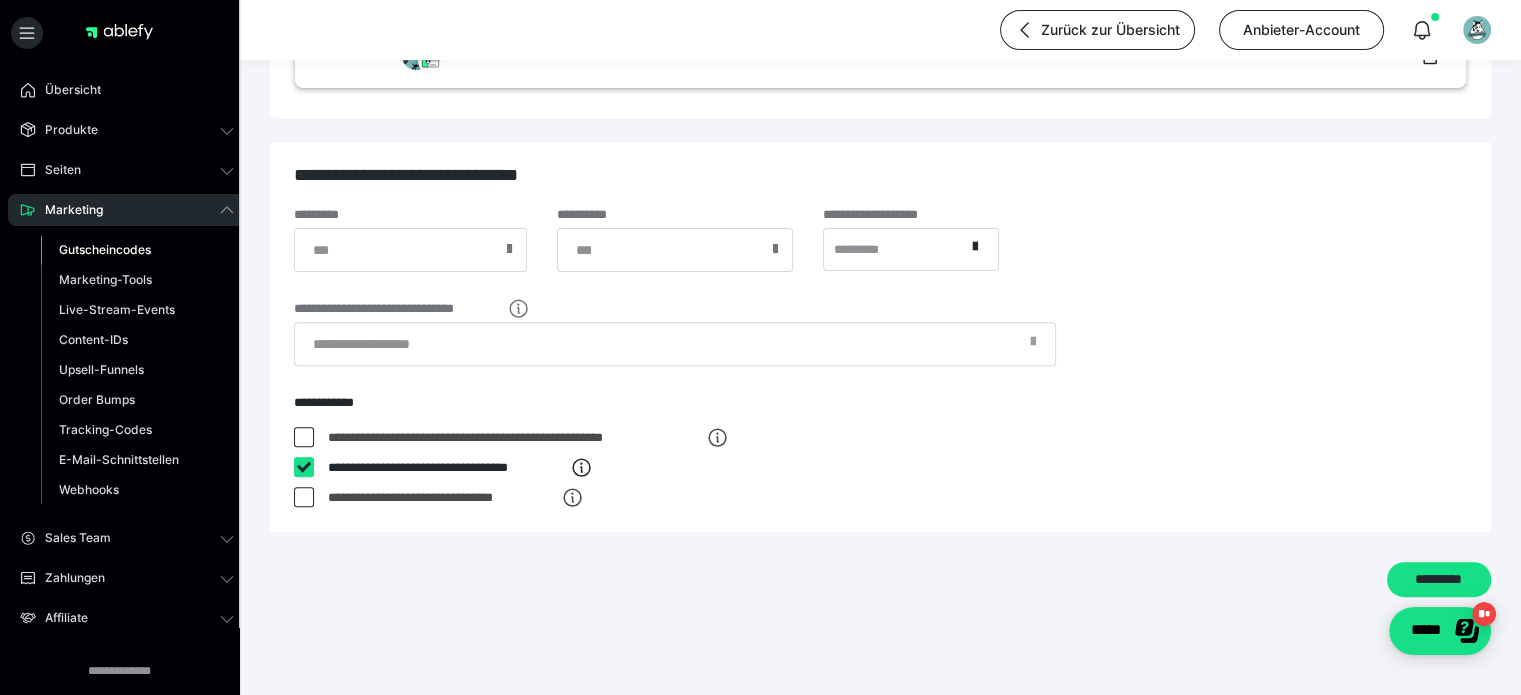 checkbox on "****" 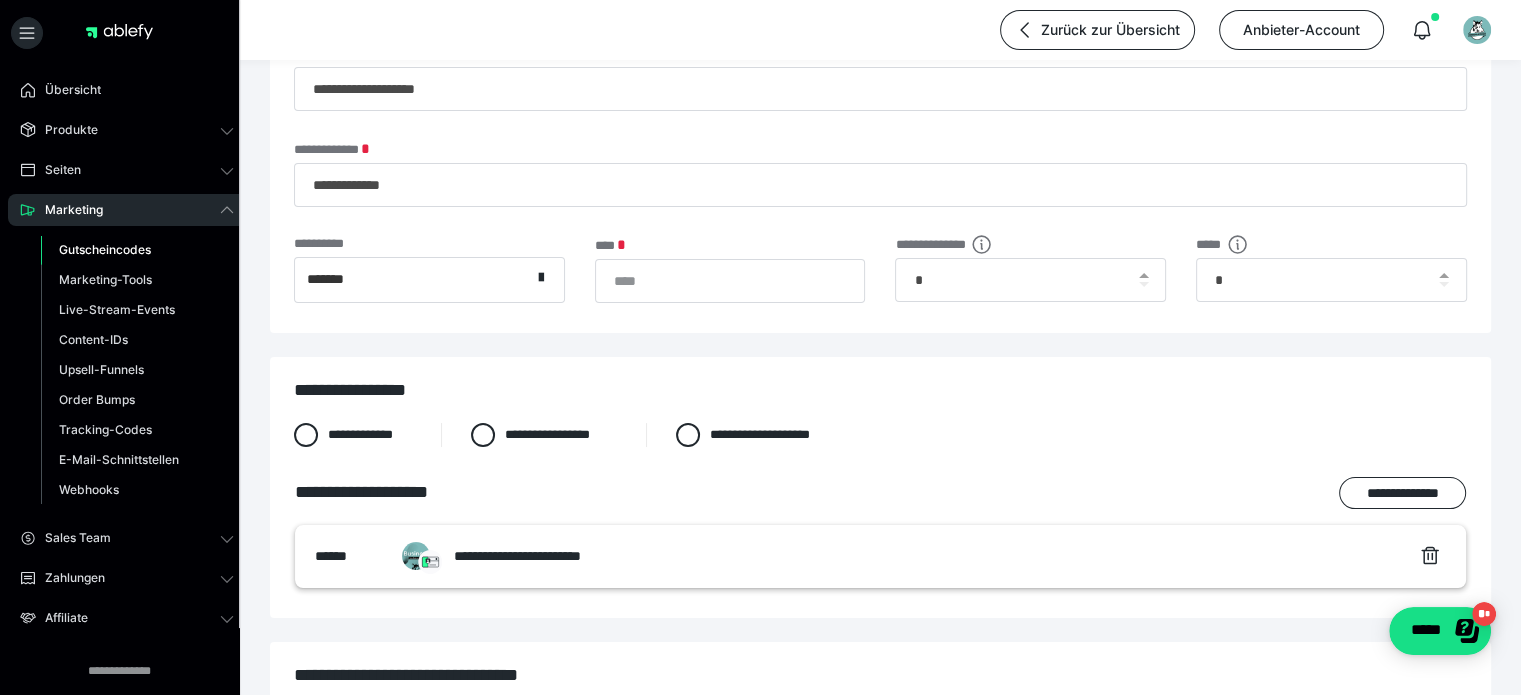 scroll, scrollTop: 665, scrollLeft: 0, axis: vertical 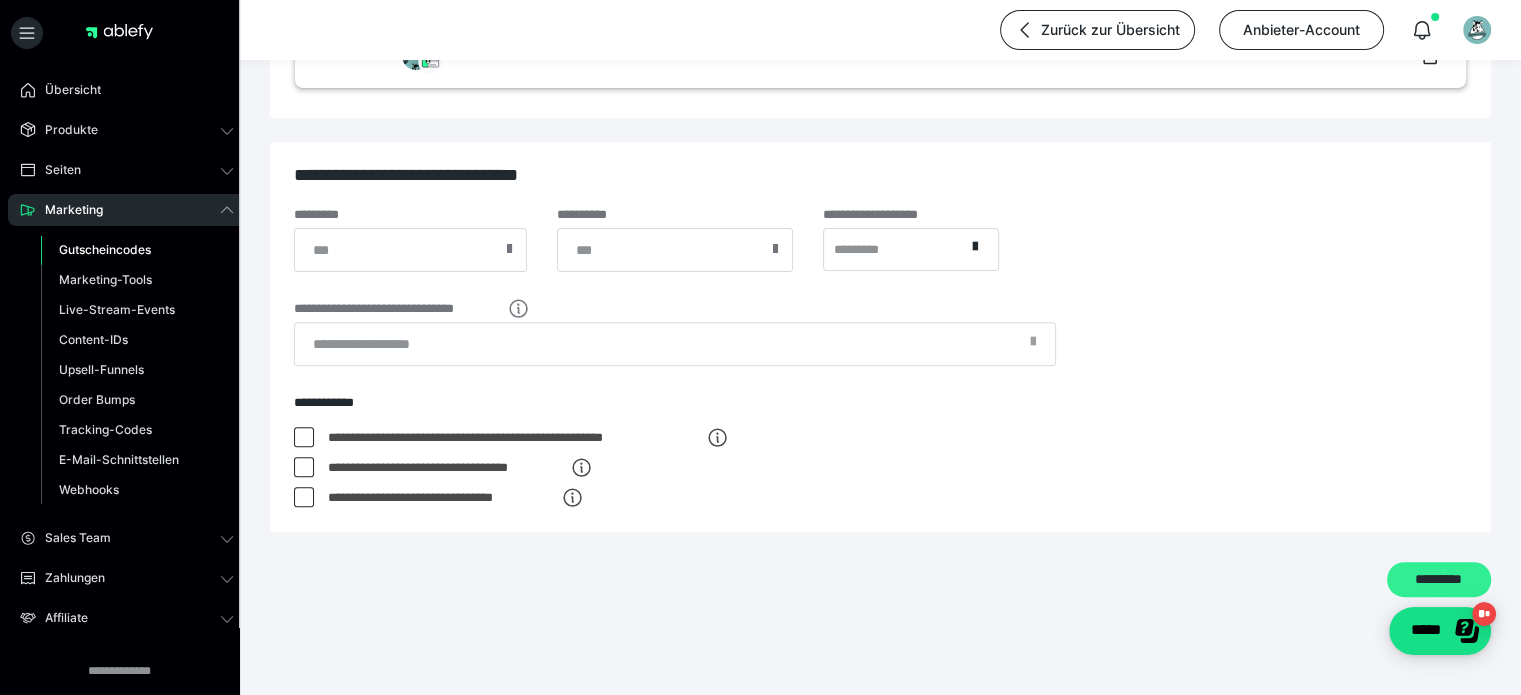 click on "*********" at bounding box center (1439, 580) 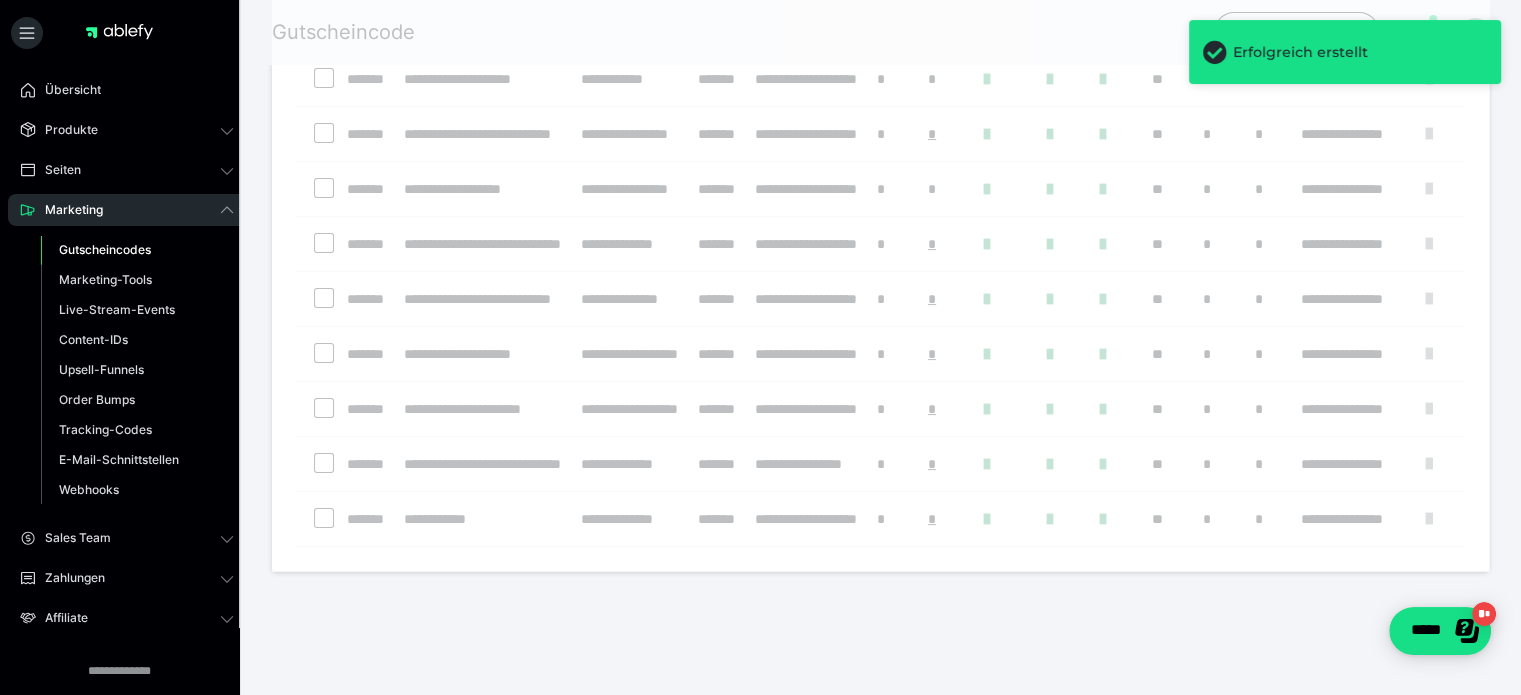 scroll, scrollTop: 0, scrollLeft: 0, axis: both 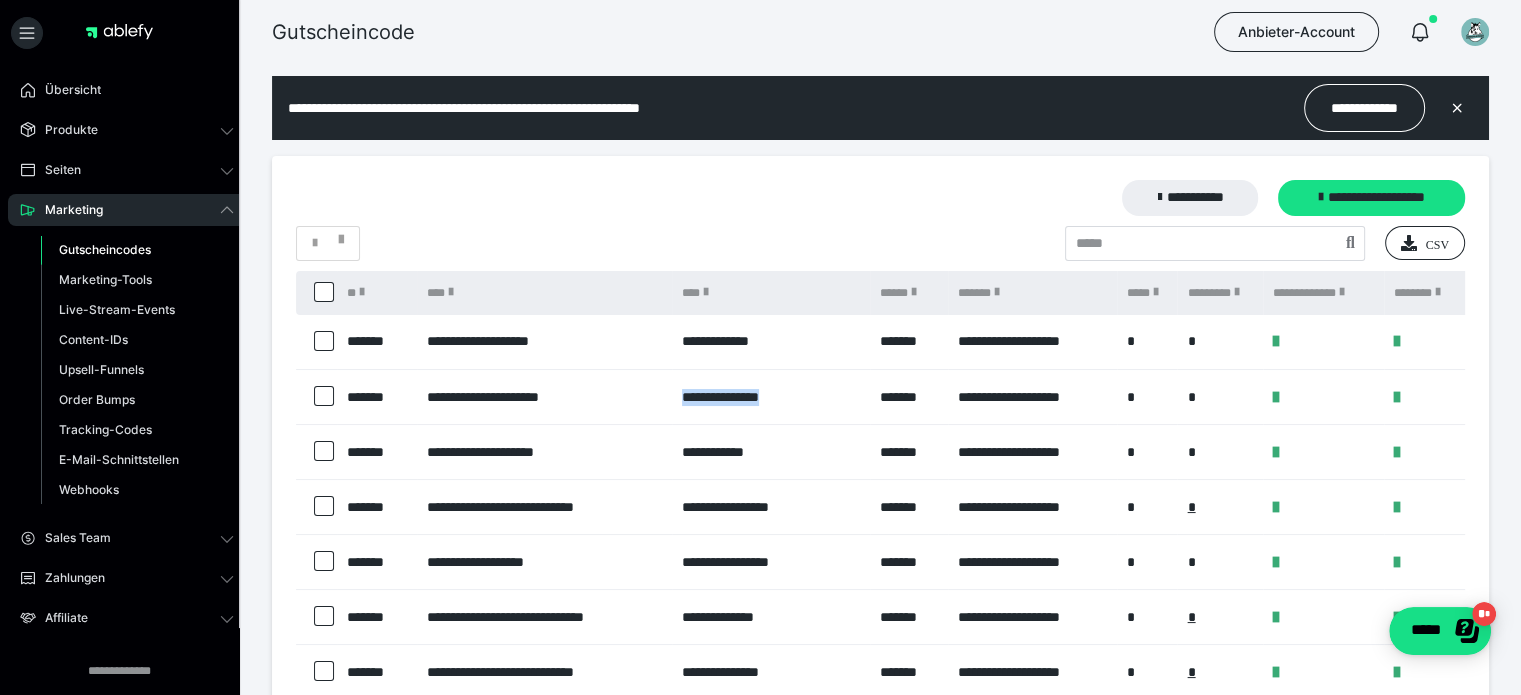 drag, startPoint x: 843, startPoint y: 396, endPoint x: 684, endPoint y: 402, distance: 159.11317 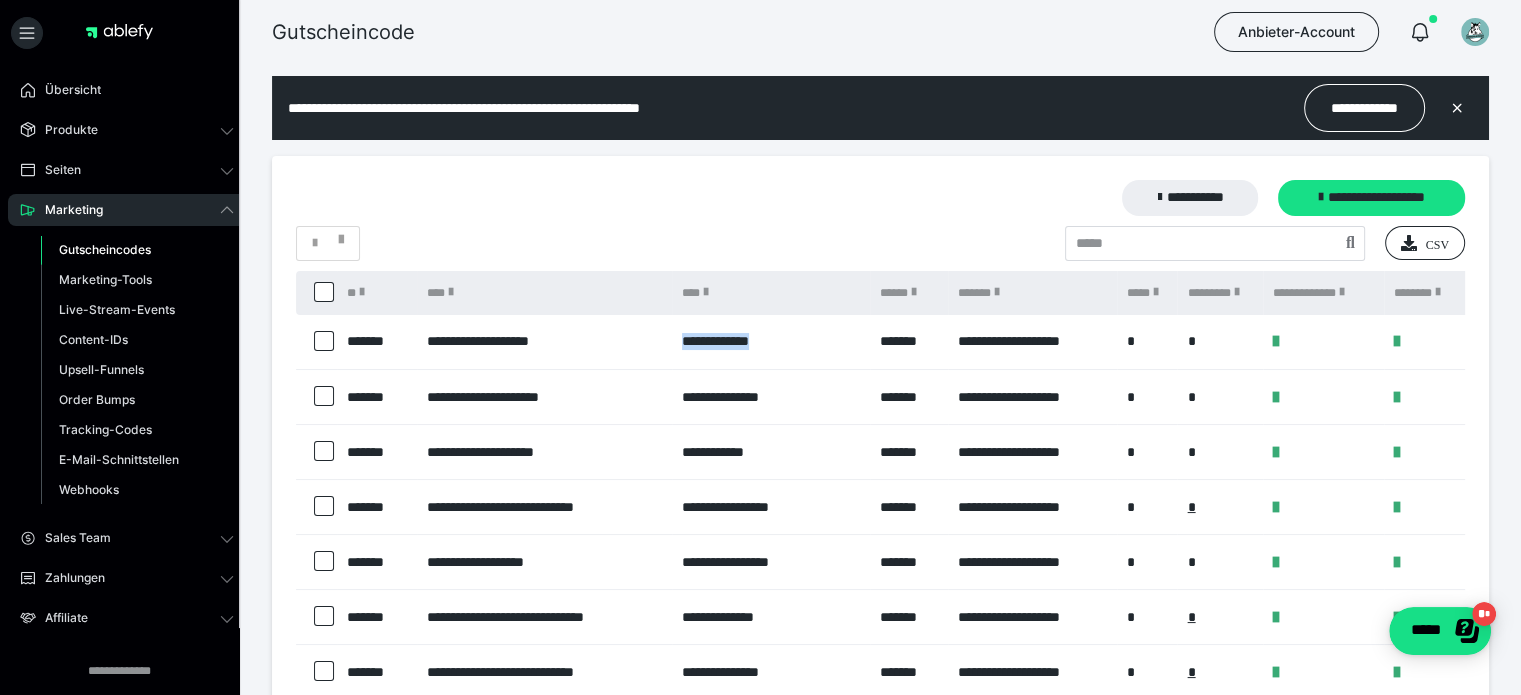 drag, startPoint x: 789, startPoint y: 338, endPoint x: 679, endPoint y: 336, distance: 110.01818 